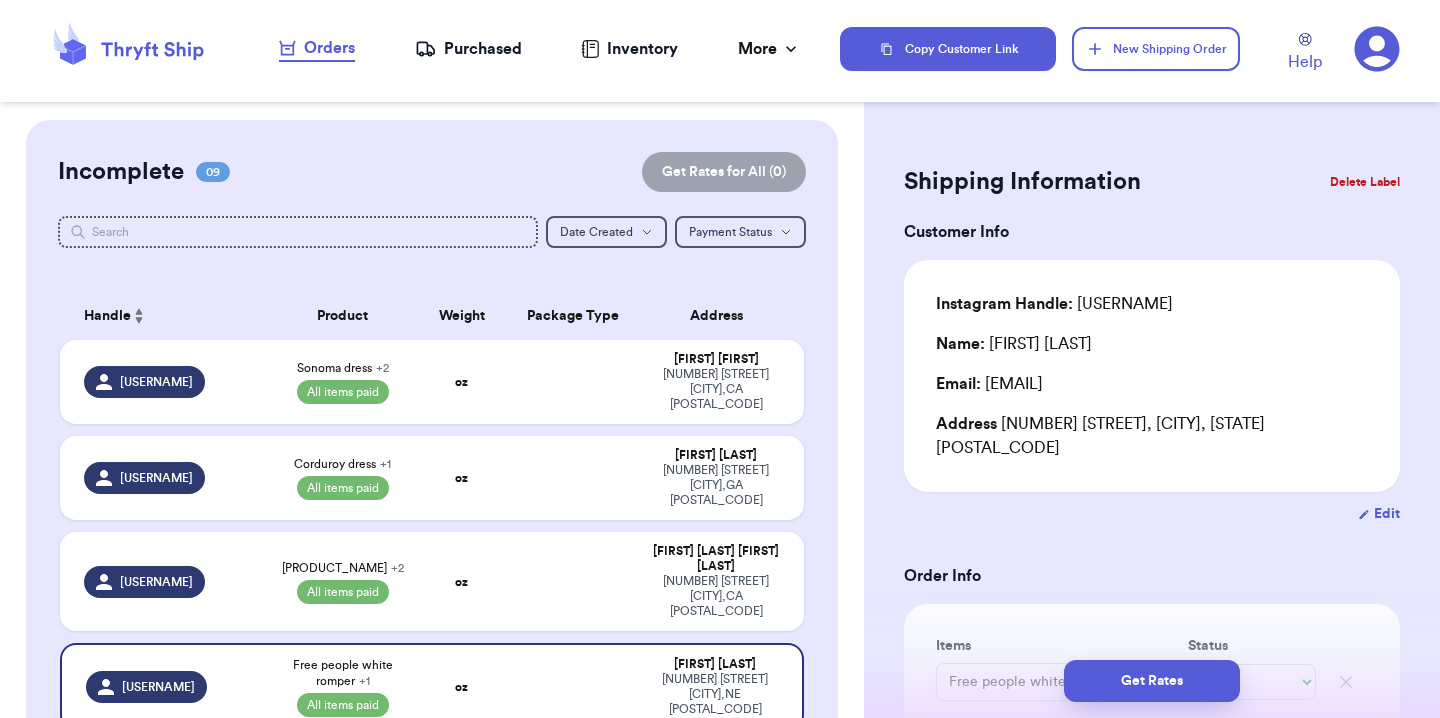 select on "paid" 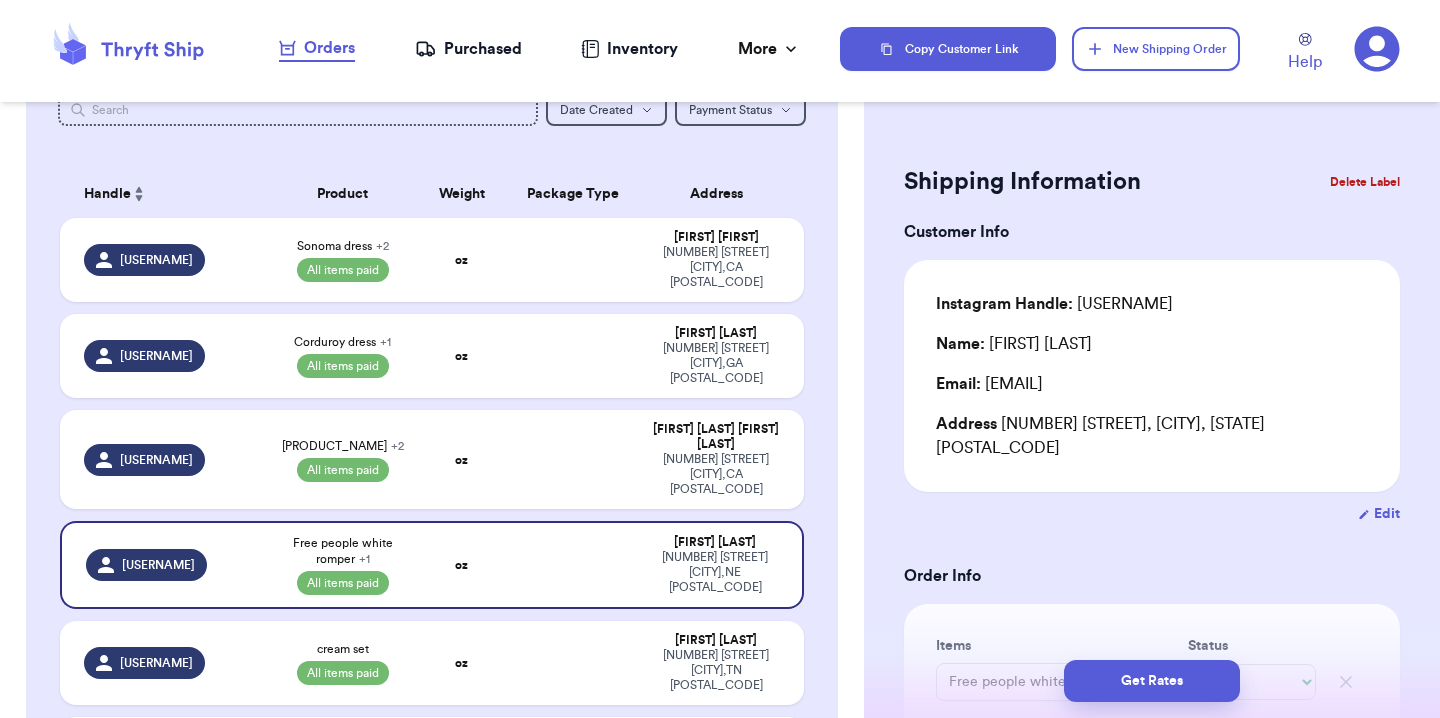 type 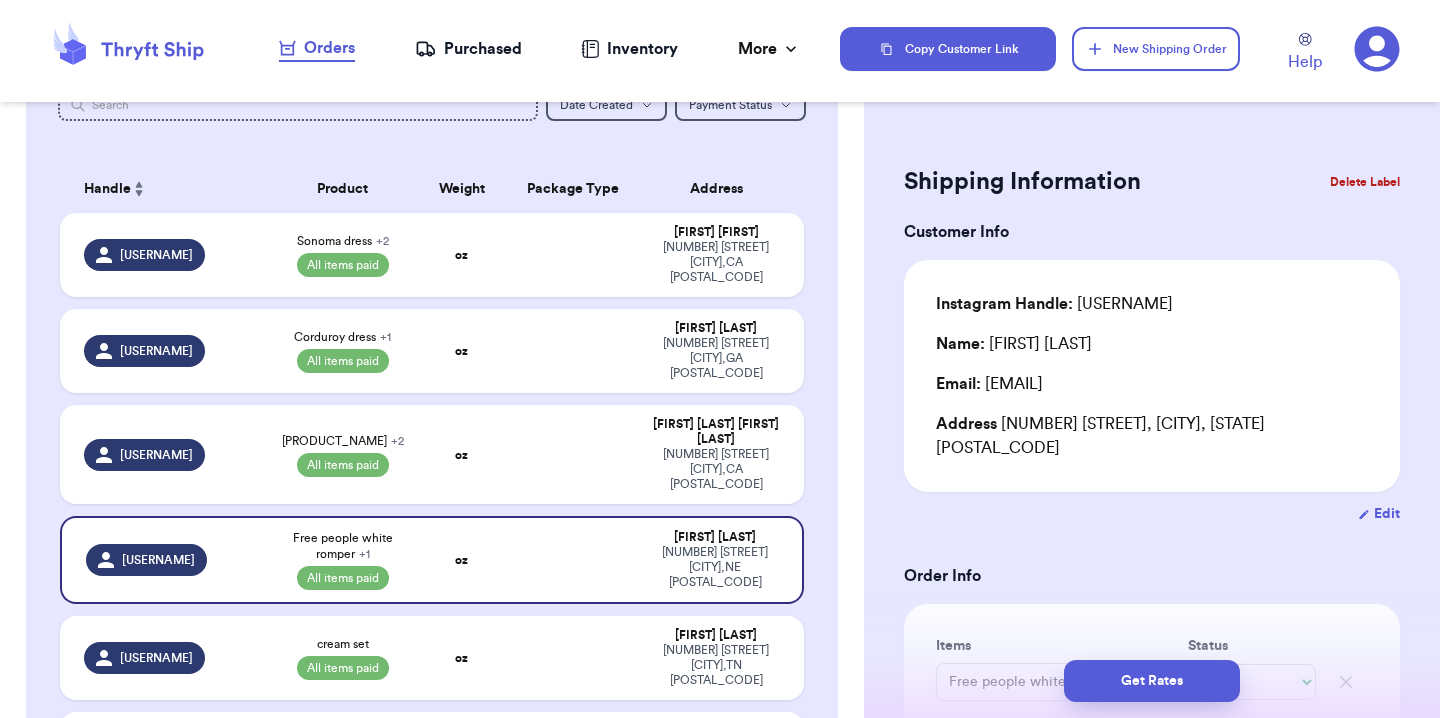 scroll, scrollTop: 192, scrollLeft: 0, axis: vertical 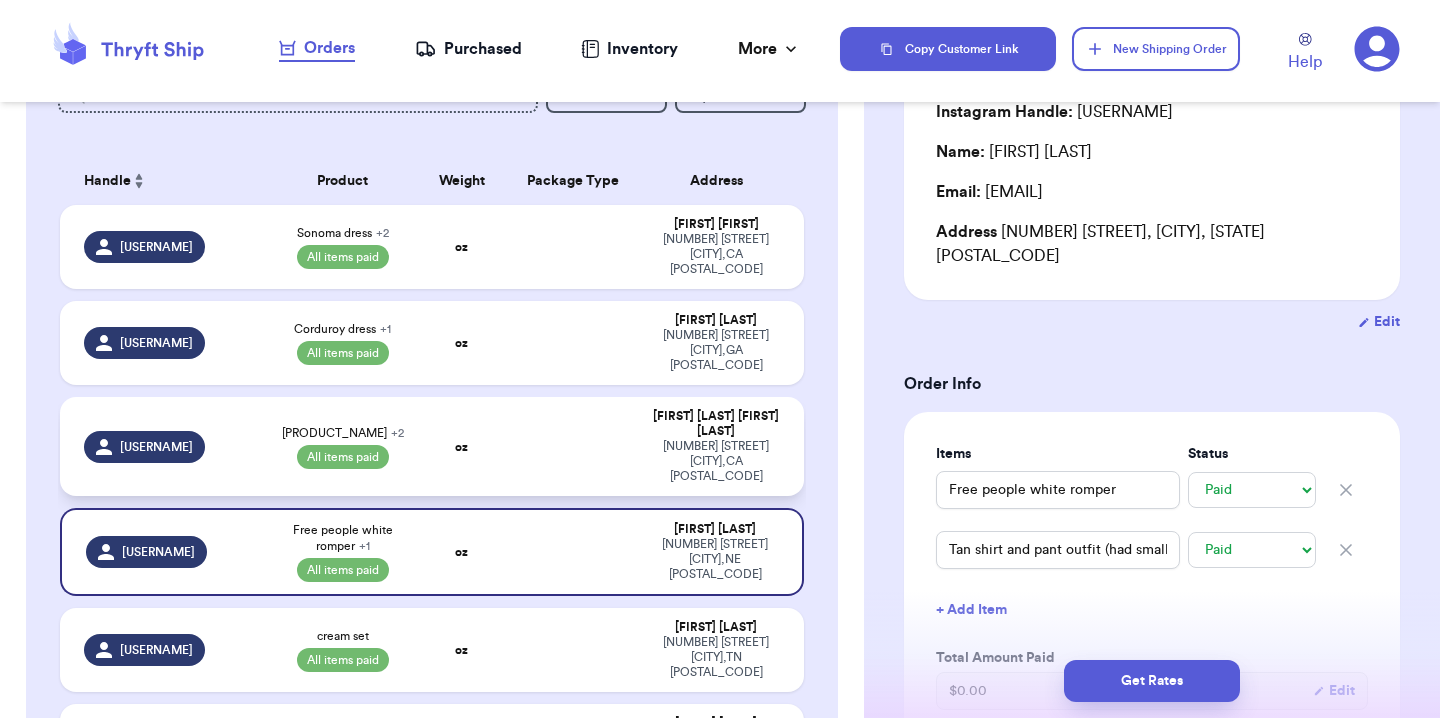 click on "oz" at bounding box center [461, 446] 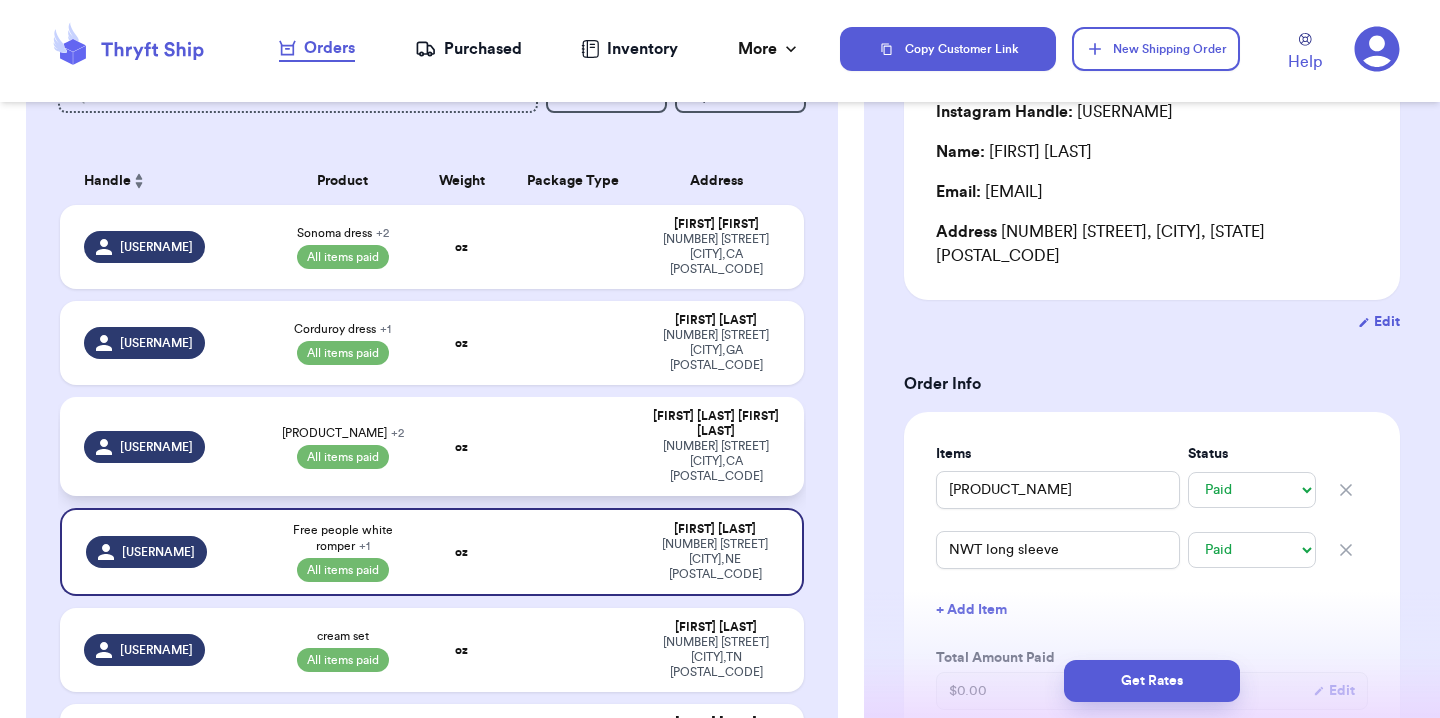 select on "paid" 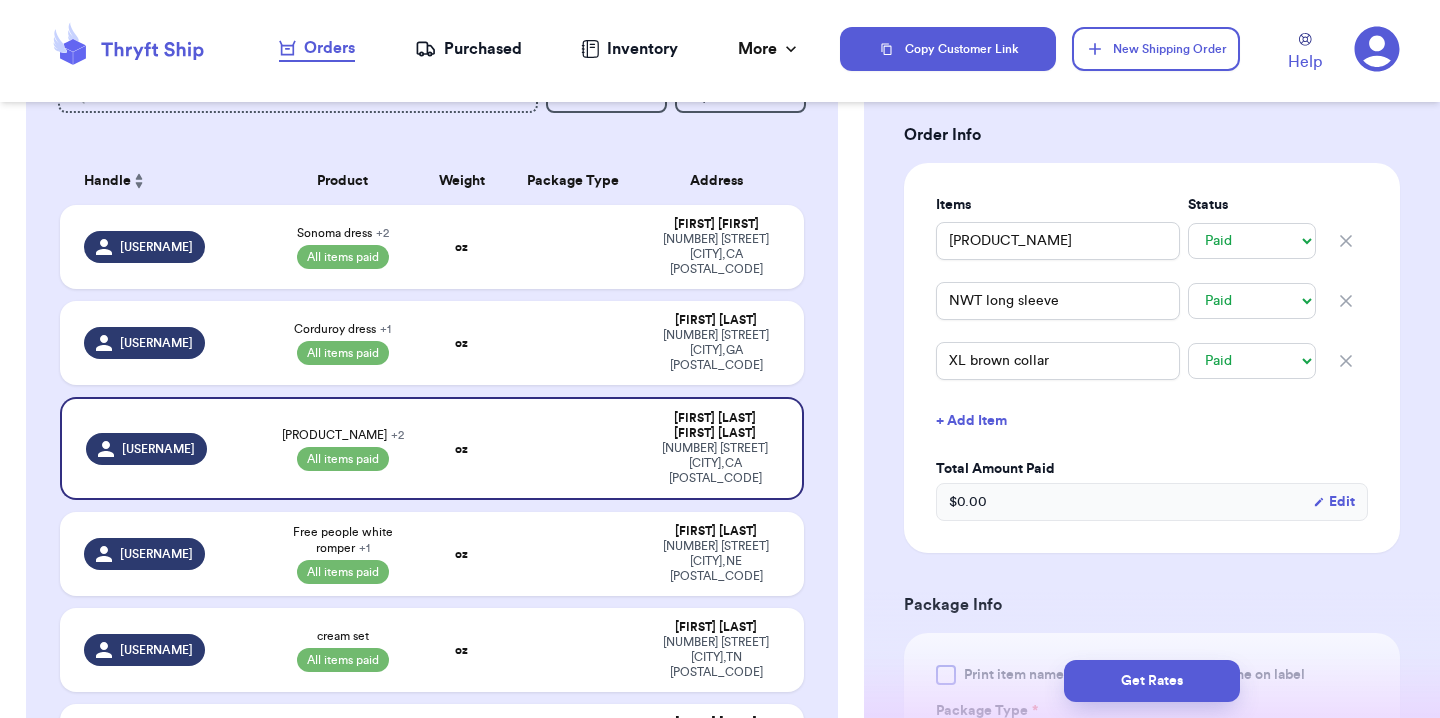 scroll, scrollTop: 442, scrollLeft: 0, axis: vertical 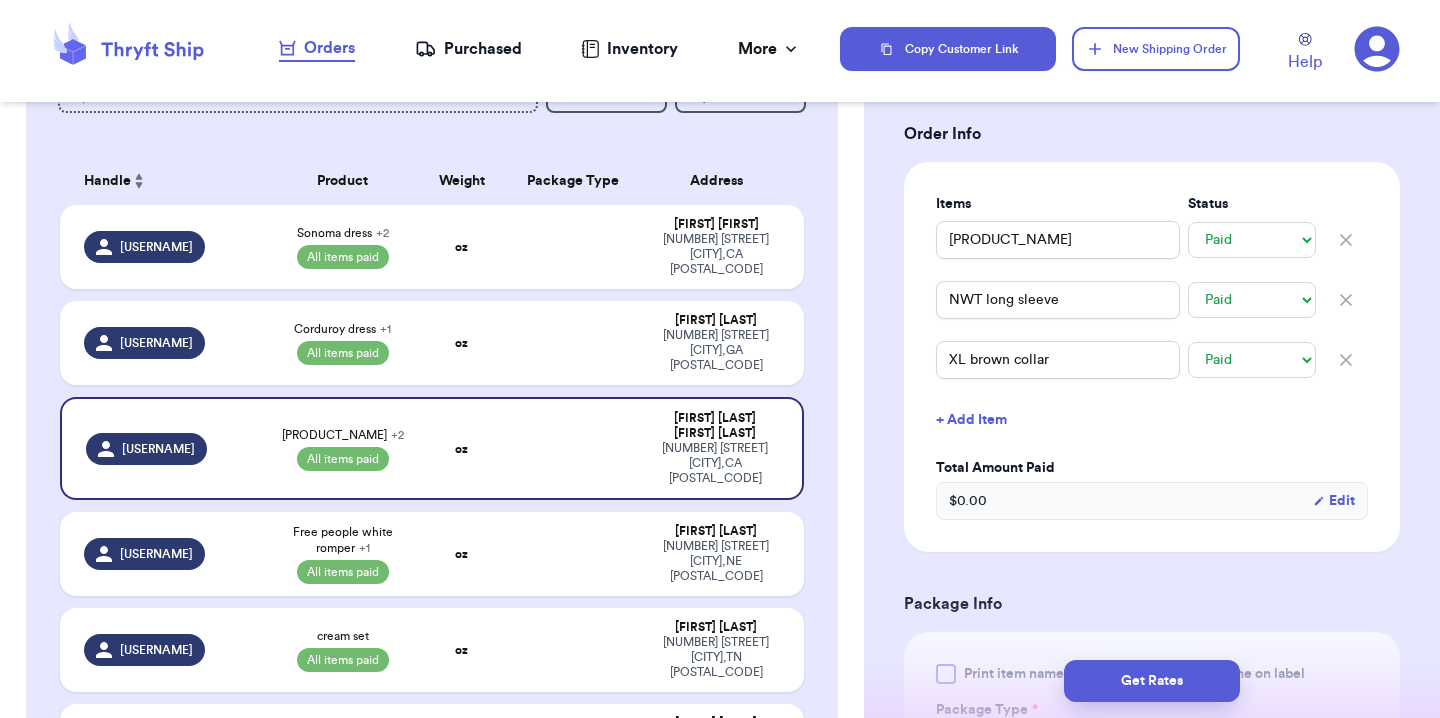 click on "+ Add Item" at bounding box center [1152, 420] 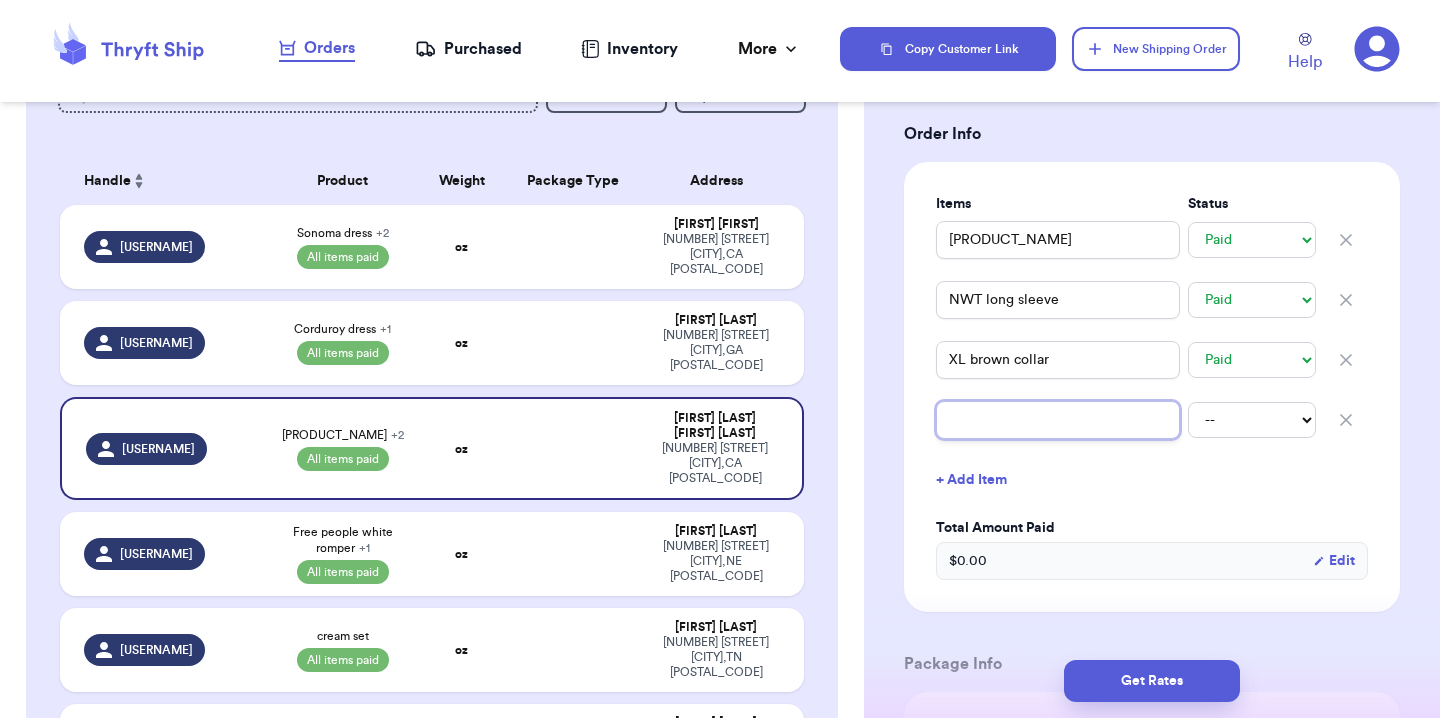 click at bounding box center [1058, 420] 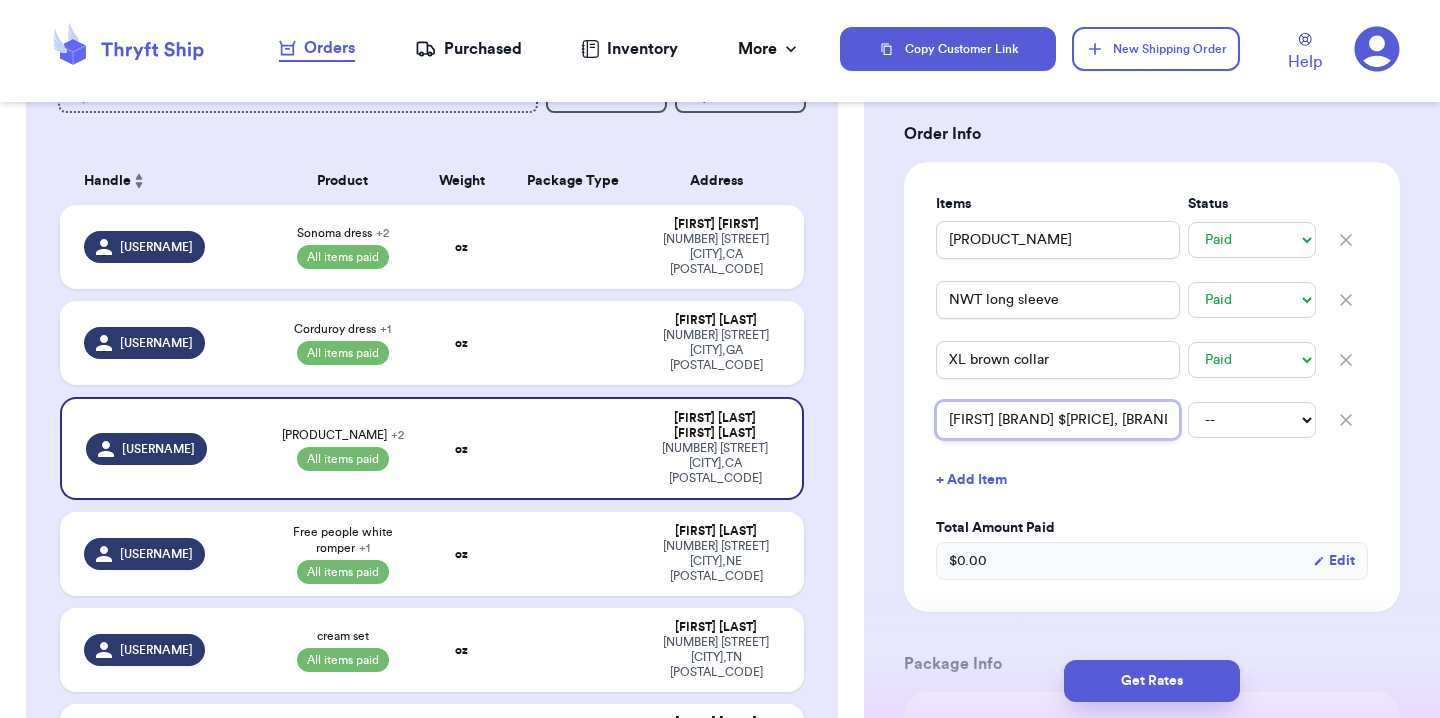 scroll, scrollTop: 0, scrollLeft: 143, axis: horizontal 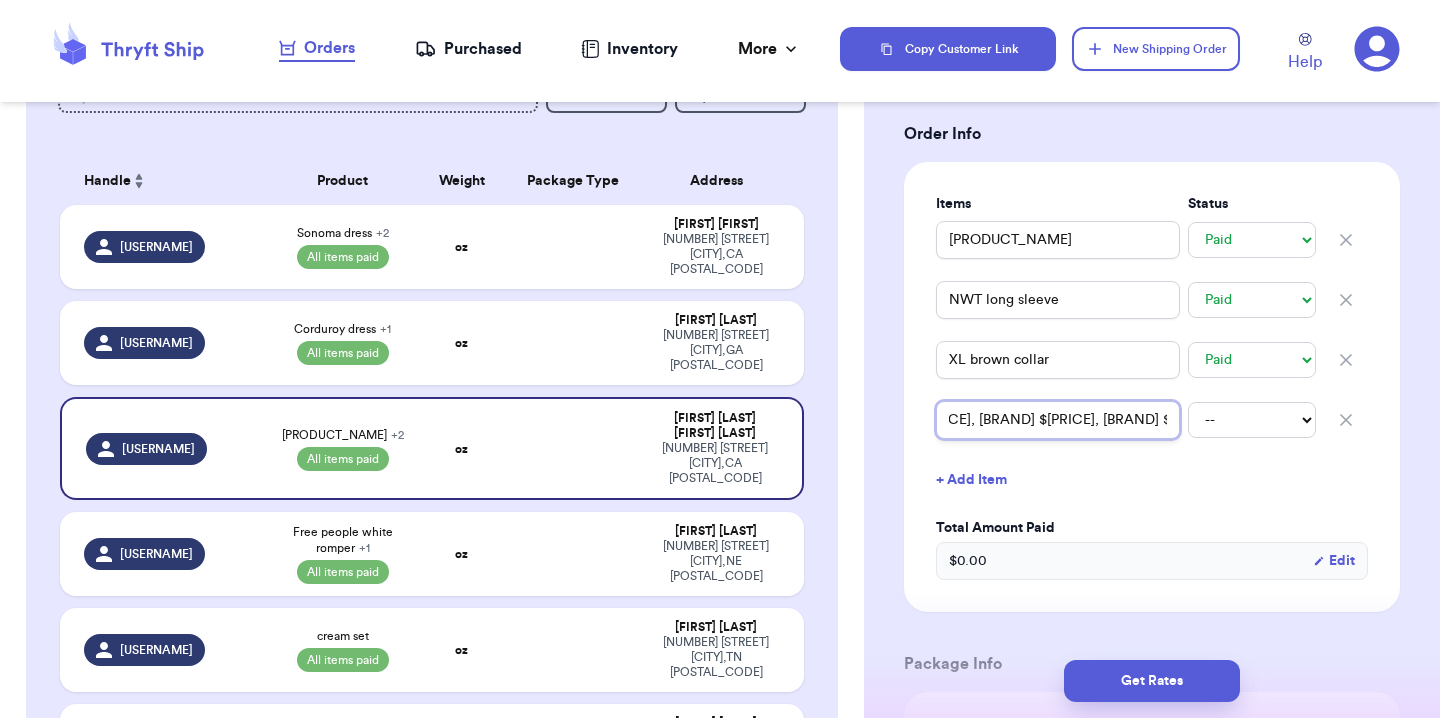 type 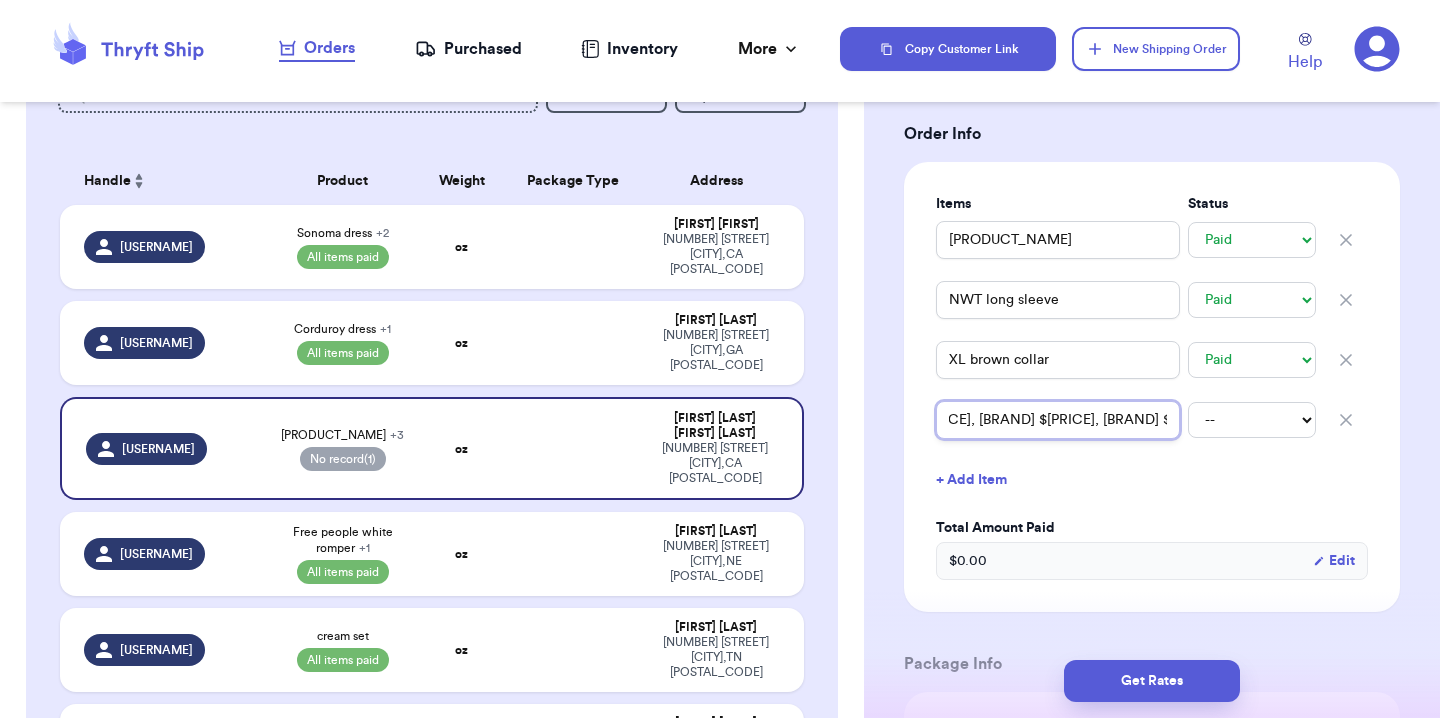 type on "[FIRST] [BRAND] $[PRICE], [BRAND] $[PRICE], [BRAND] $[PRICE]" 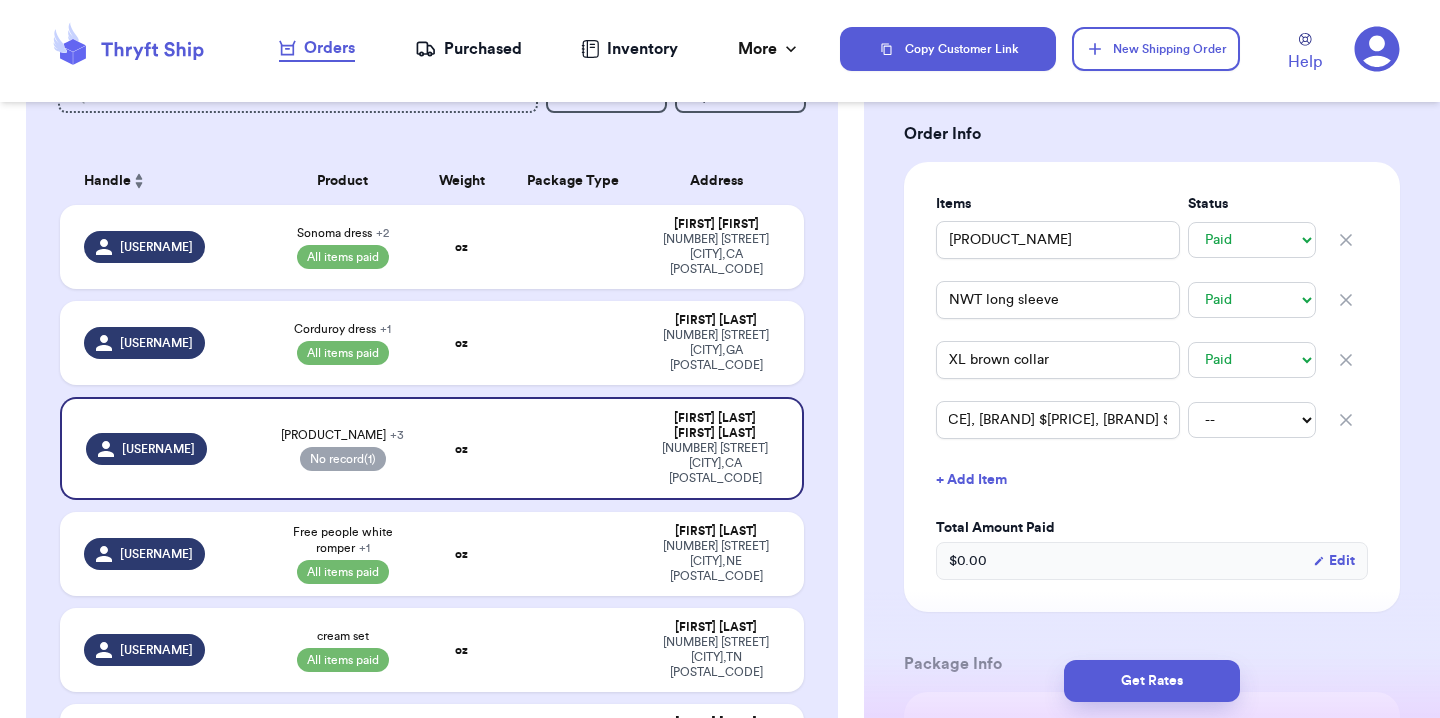 click on "+ Add Item" at bounding box center [1152, 480] 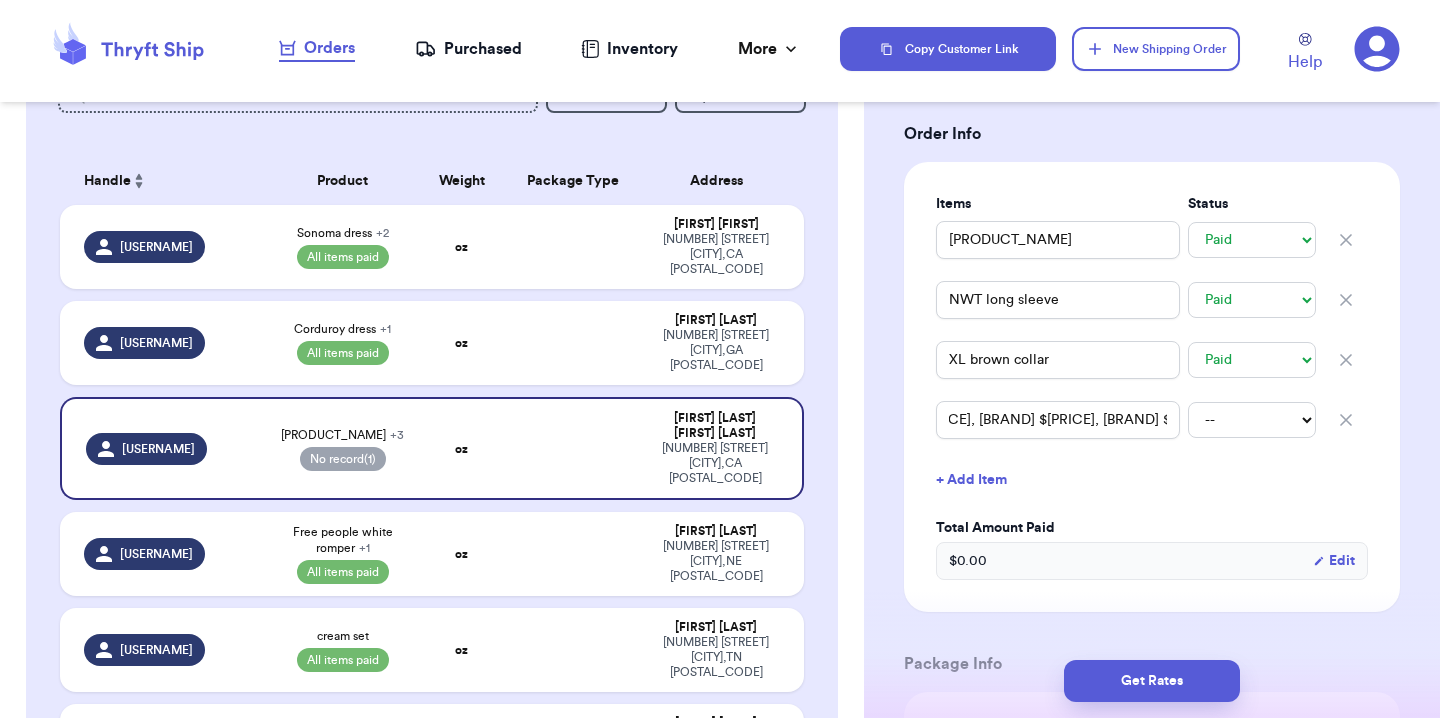 scroll, scrollTop: 0, scrollLeft: 0, axis: both 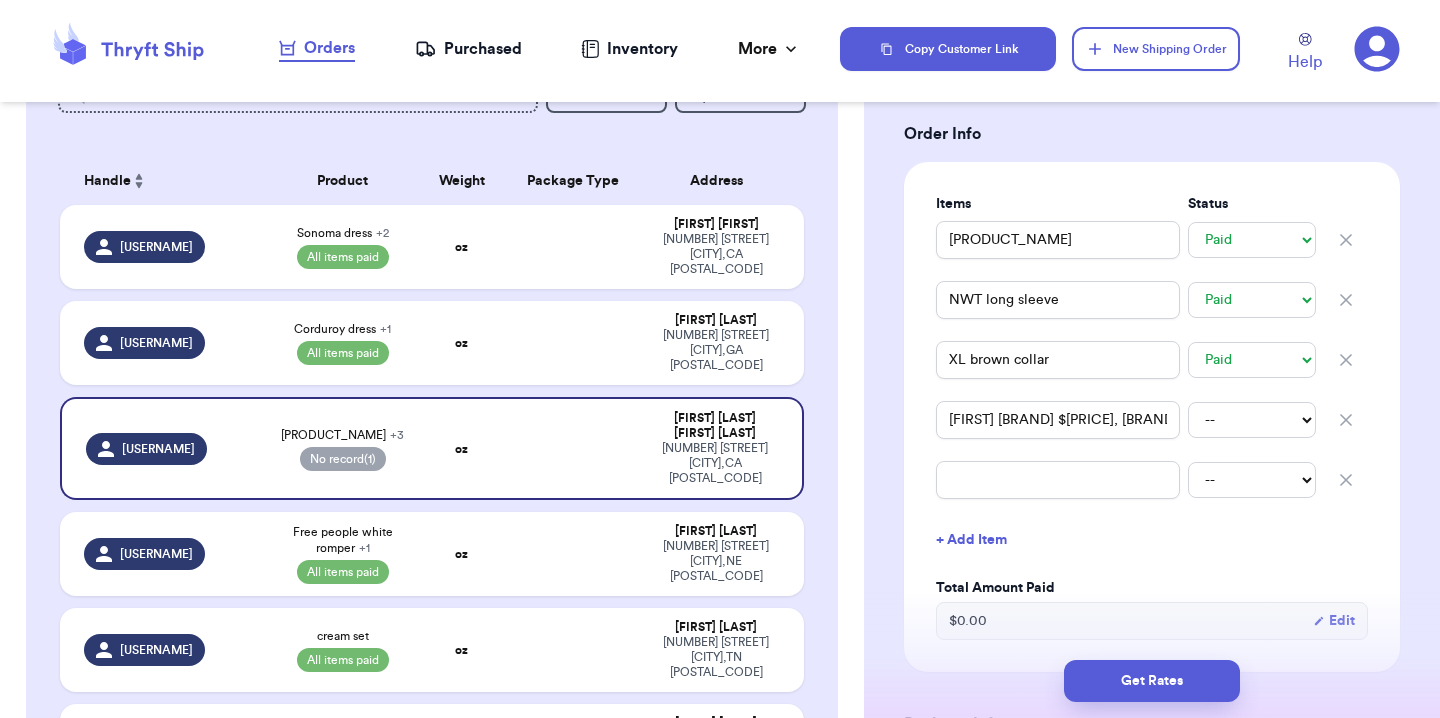click on "+ Add Item" at bounding box center (1152, 540) 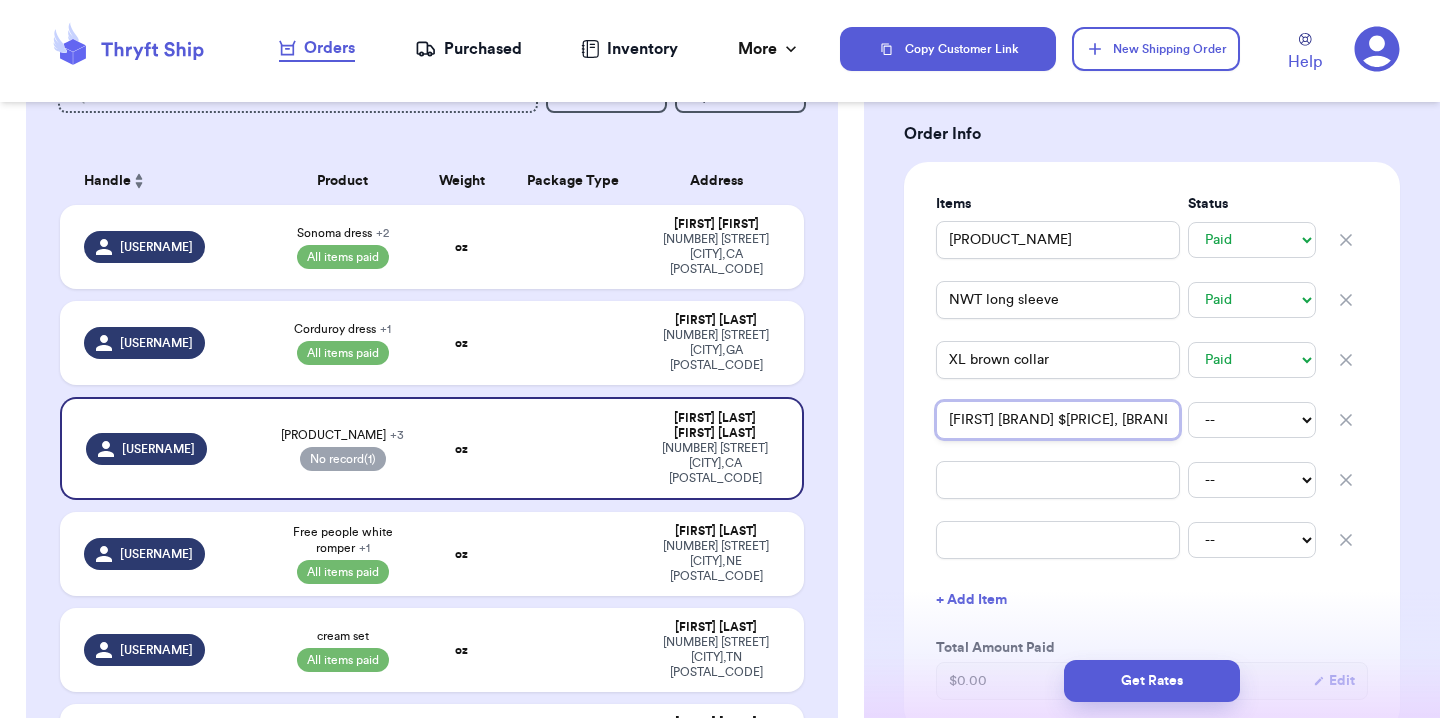 click on "[FIRST] [BRAND] $[PRICE], [BRAND] $[PRICE], [BRAND] $[PRICE]" at bounding box center [1058, 420] 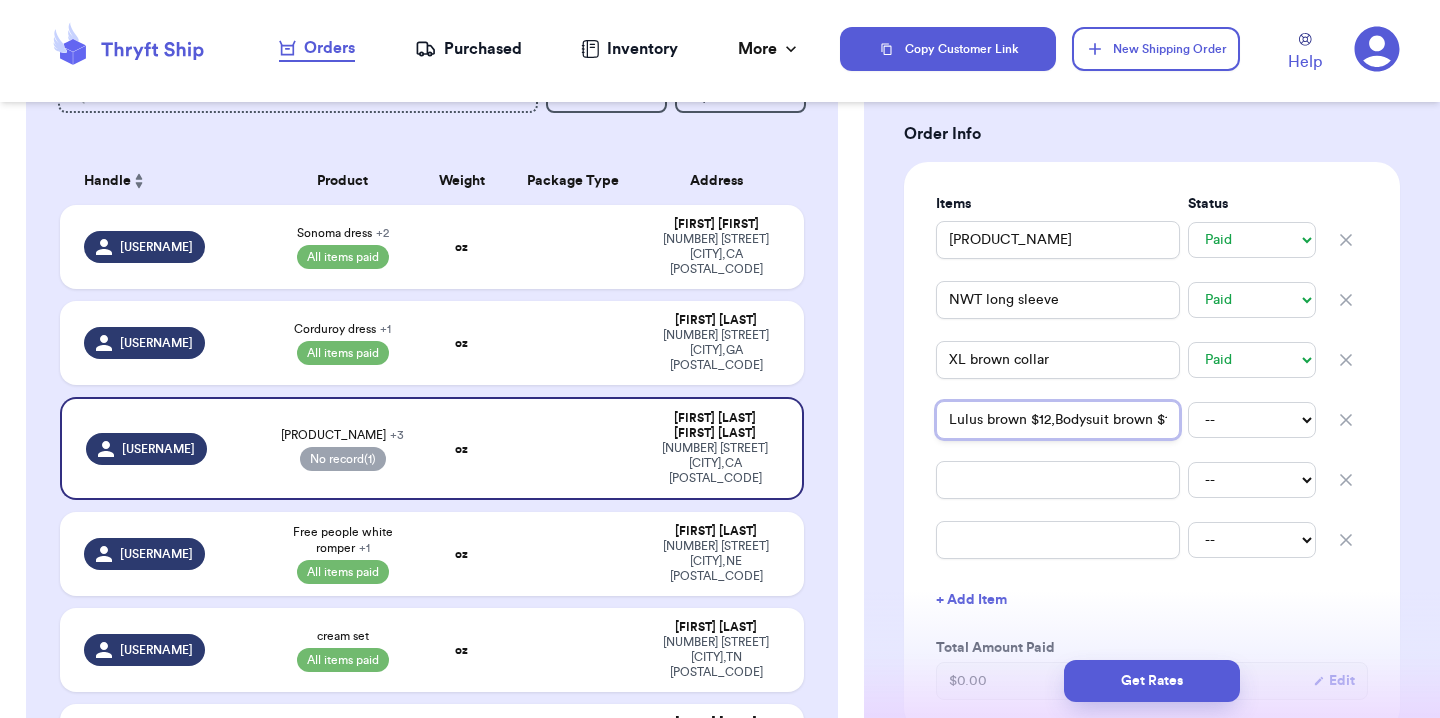 type 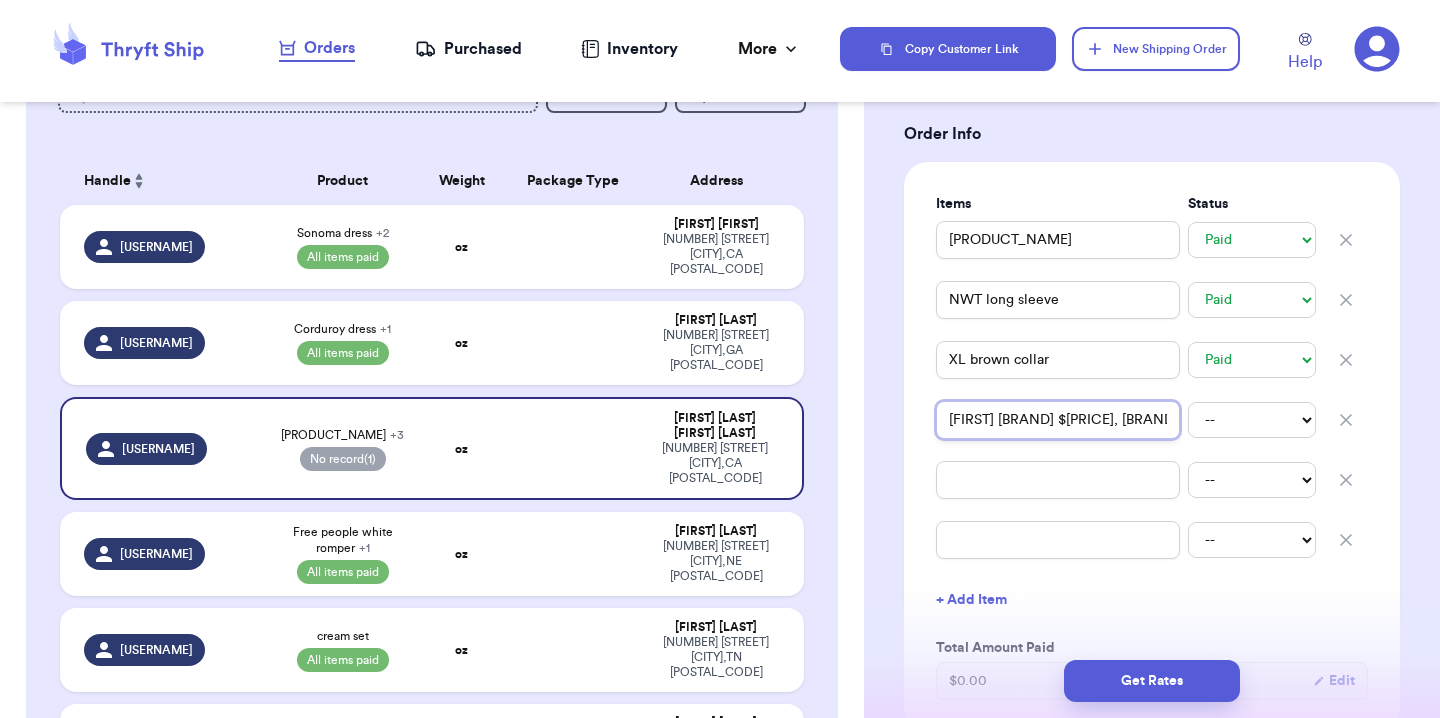 type 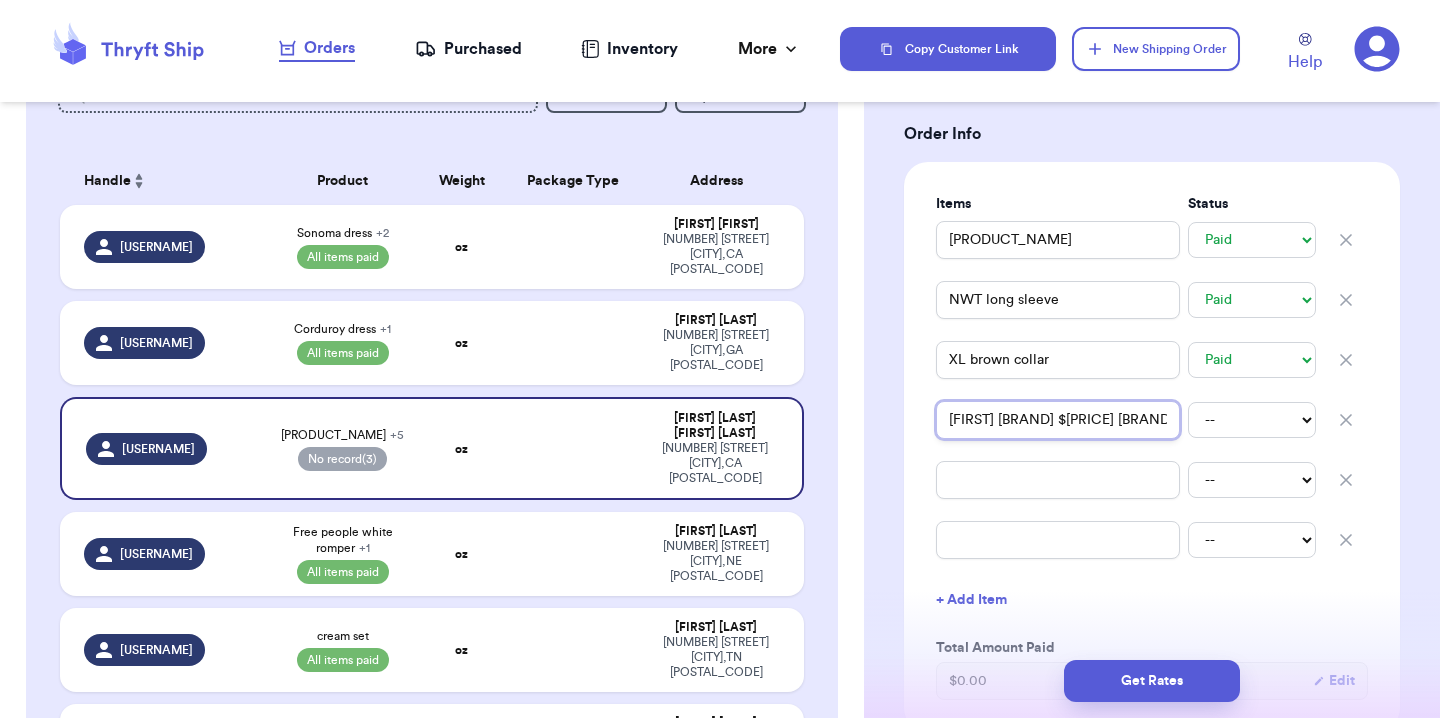 type 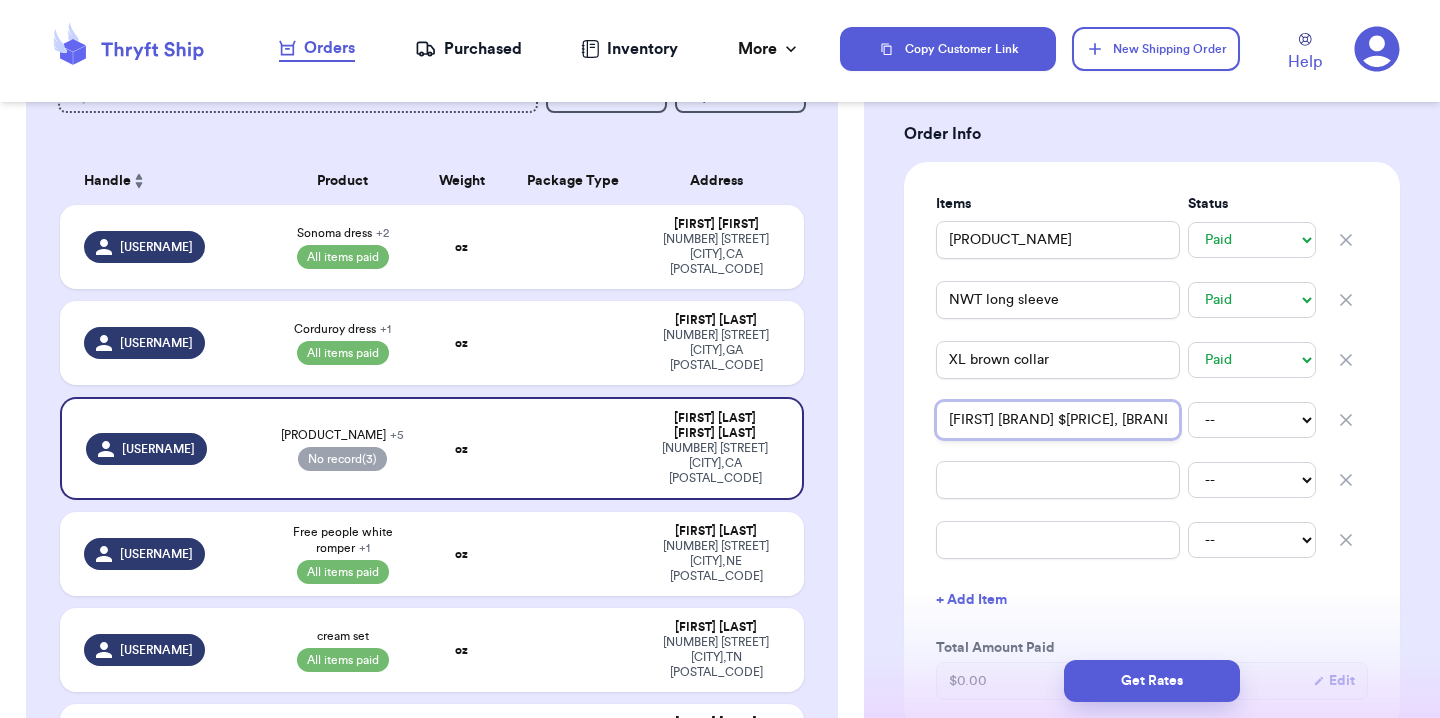 type 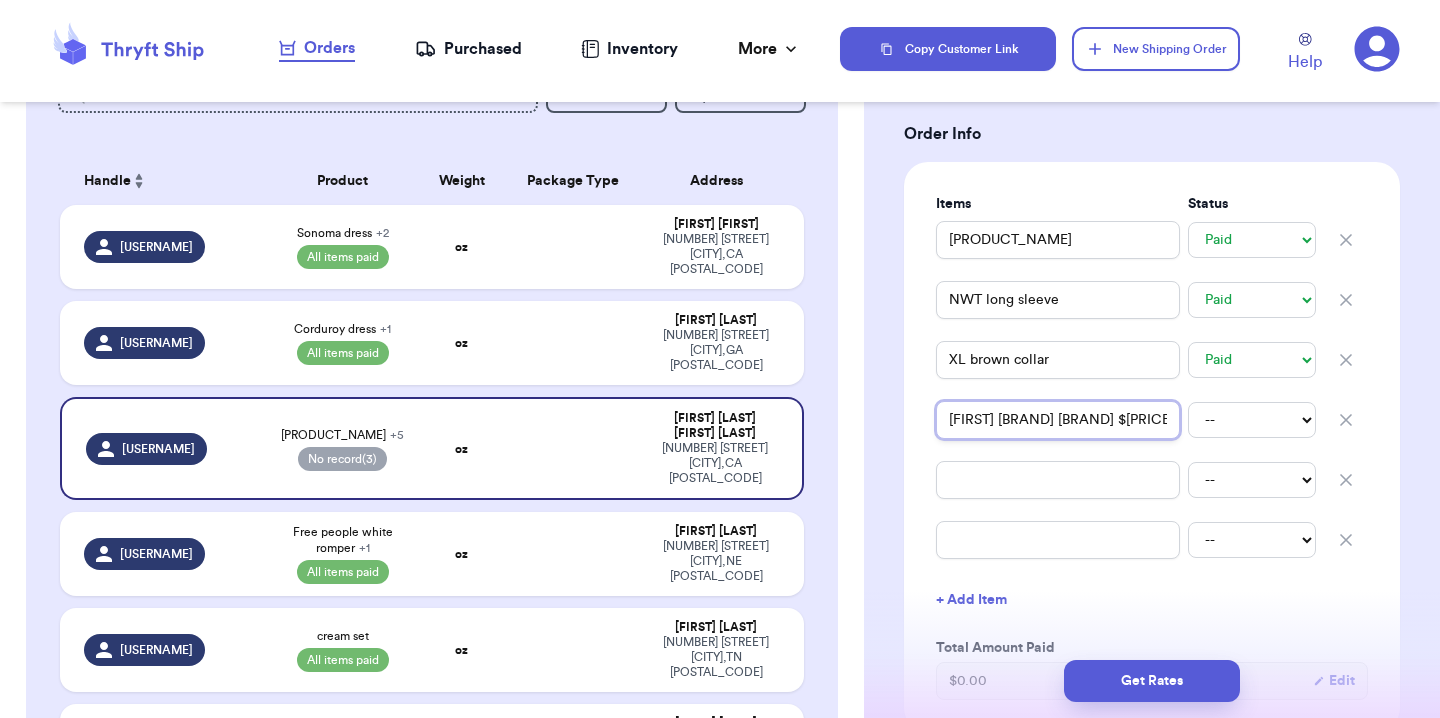 drag, startPoint x: 1127, startPoint y: 397, endPoint x: 1027, endPoint y: 398, distance: 100.005 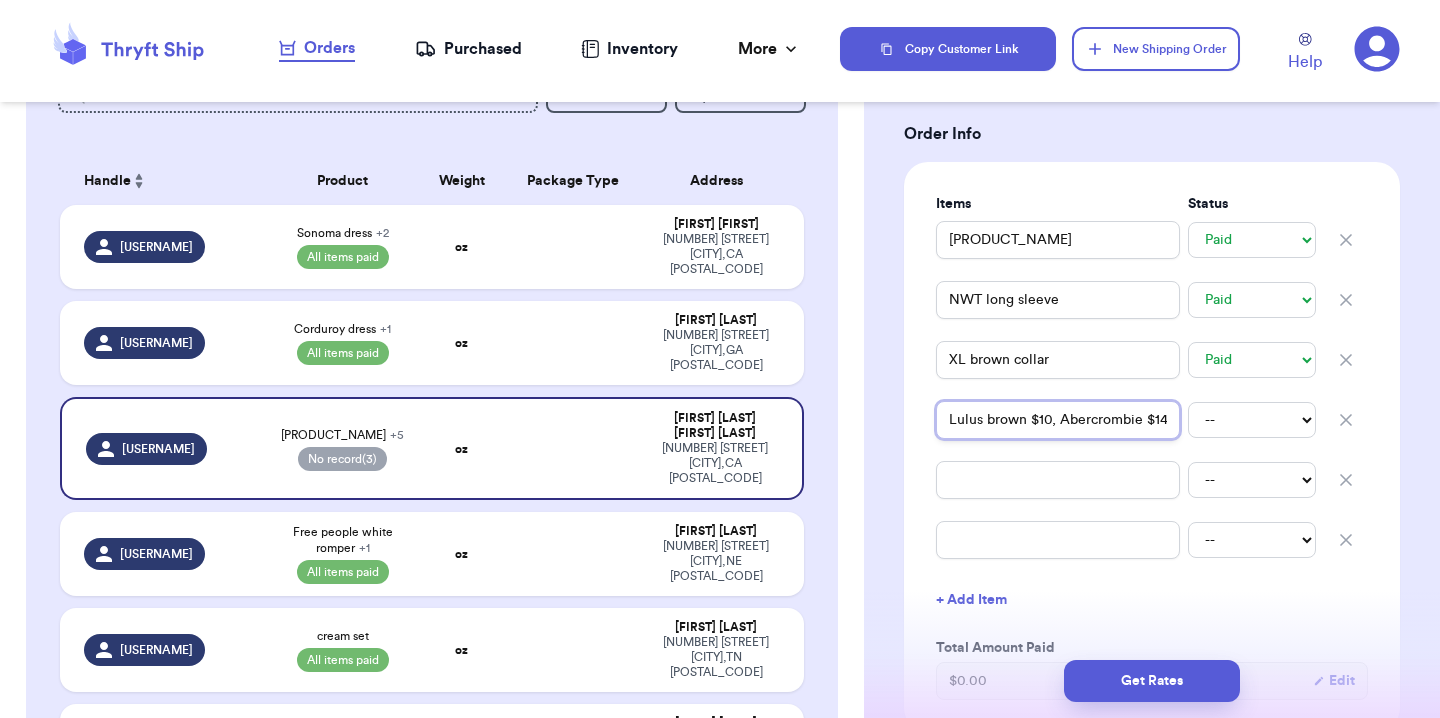 click on "Lulus brown $10, Abercrombie $14" at bounding box center (1058, 420) 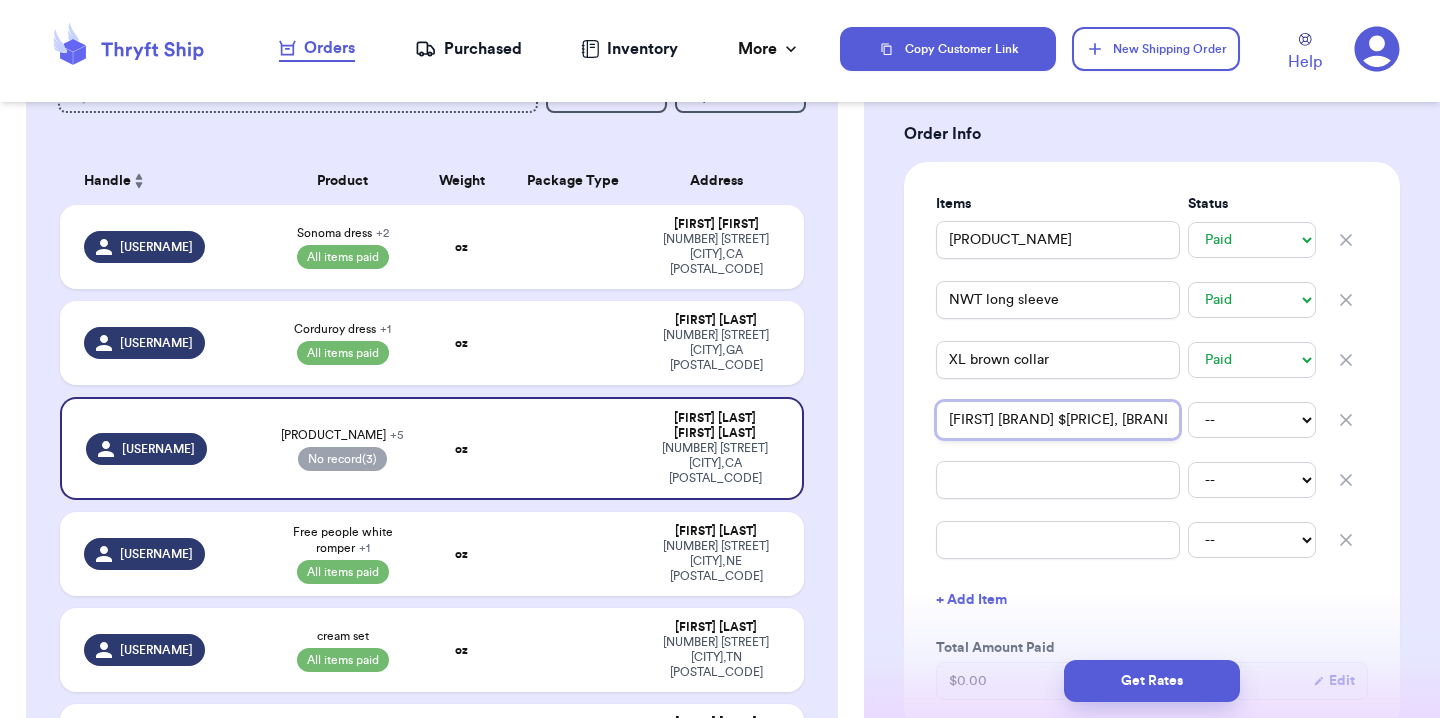 type 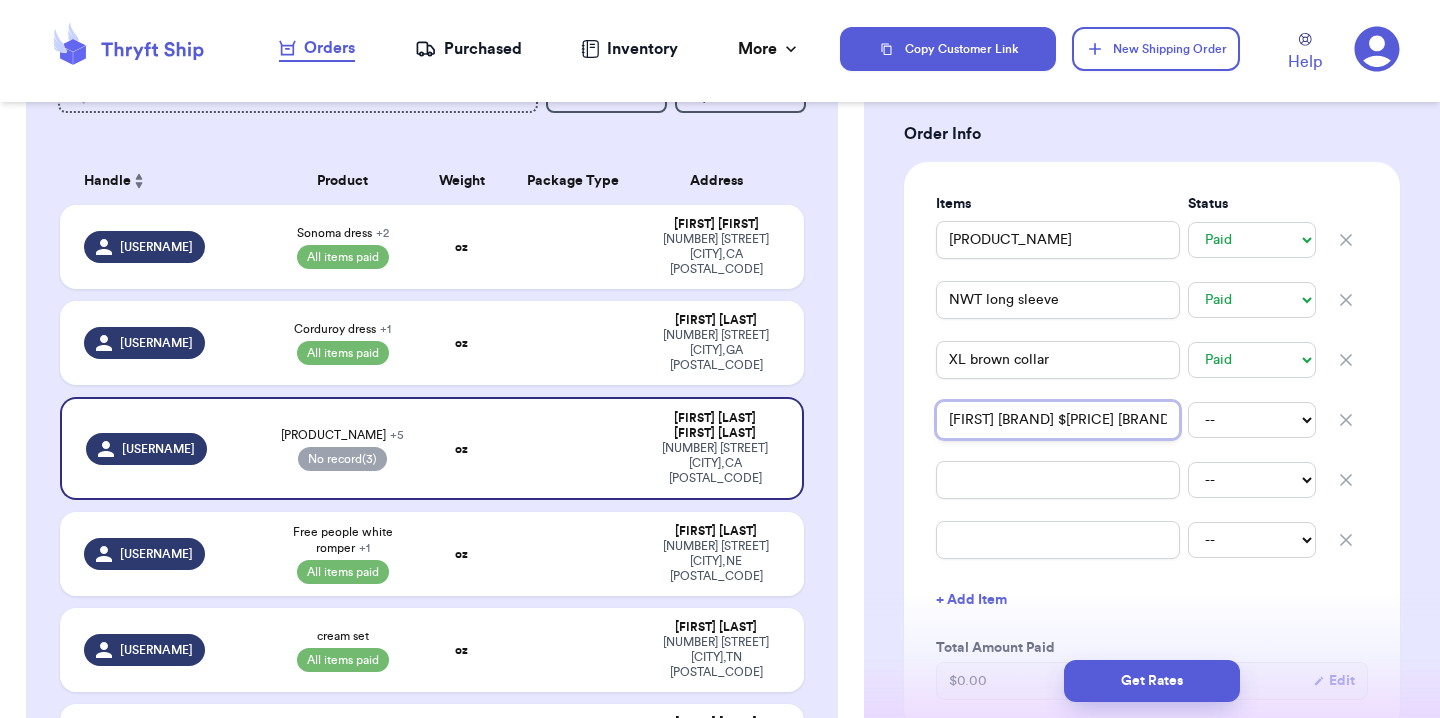 type 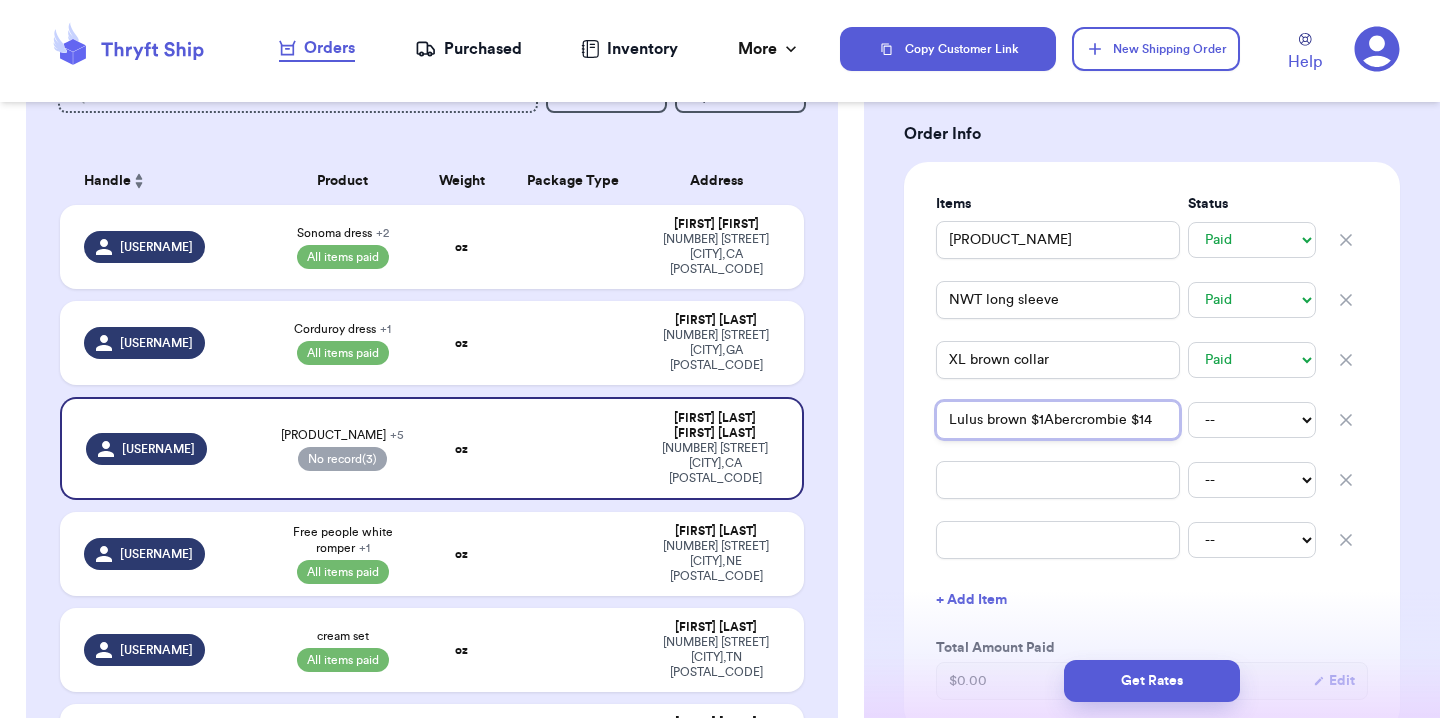 type 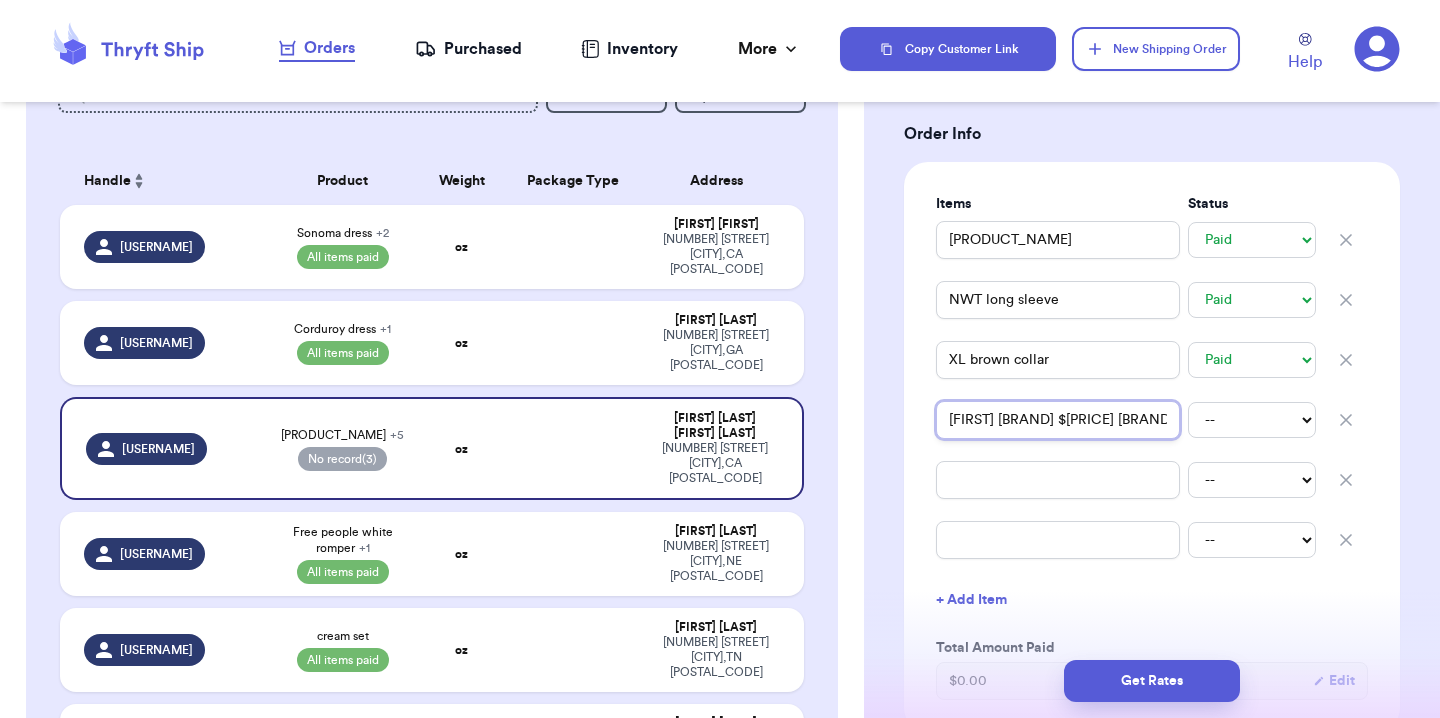type 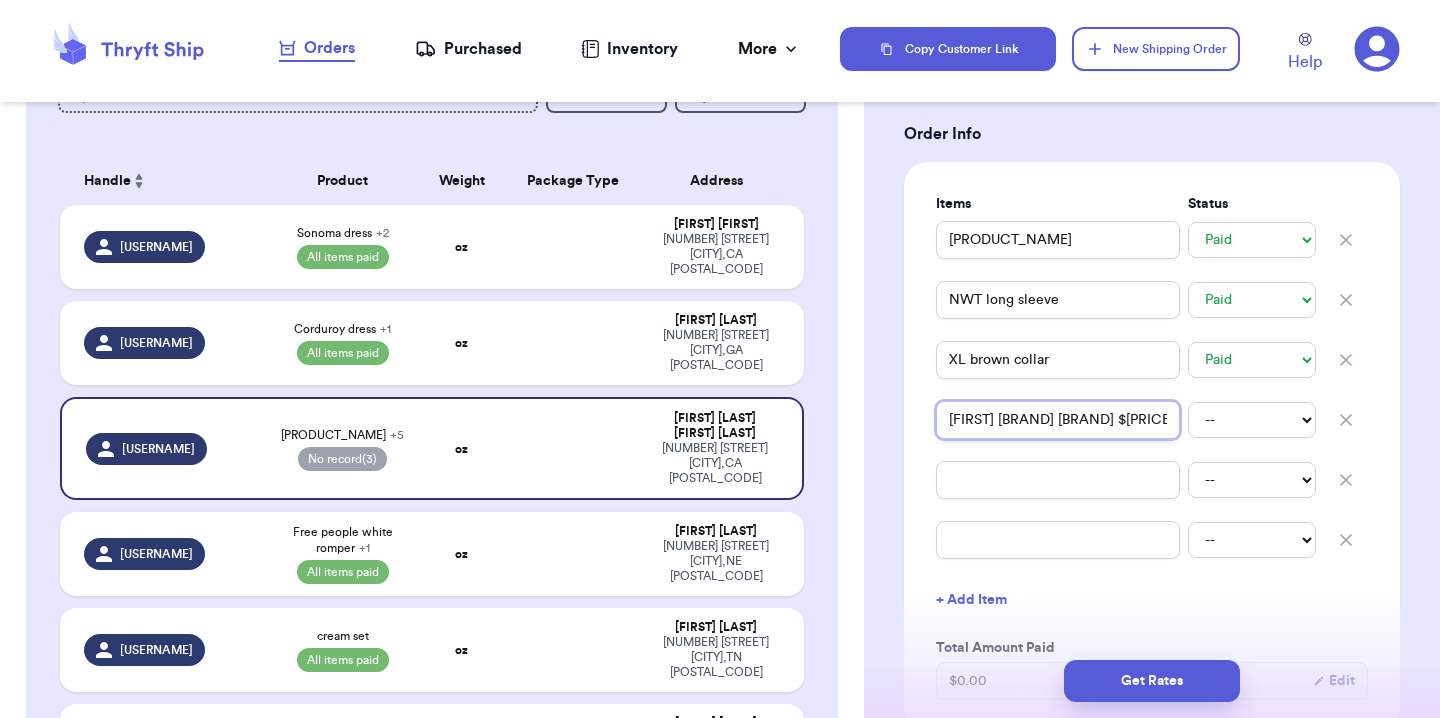 type 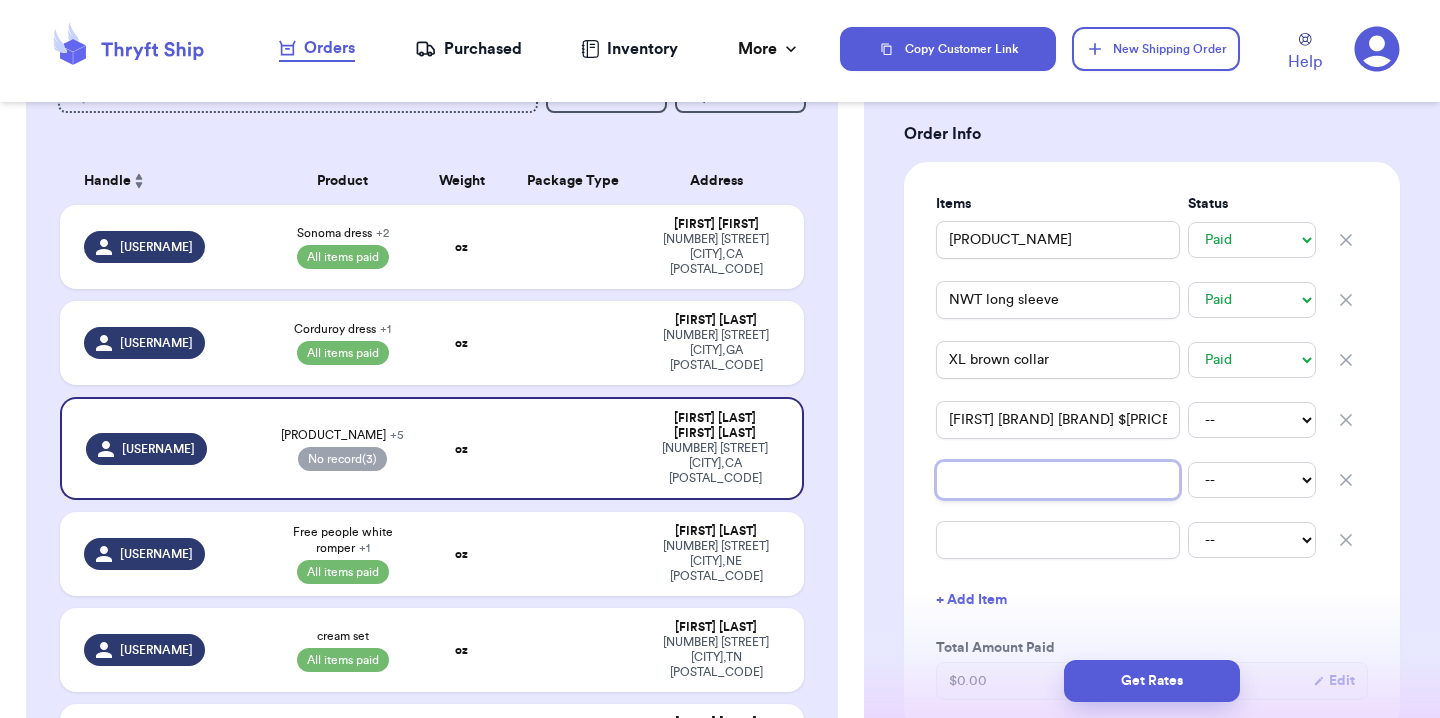 click at bounding box center [1058, 480] 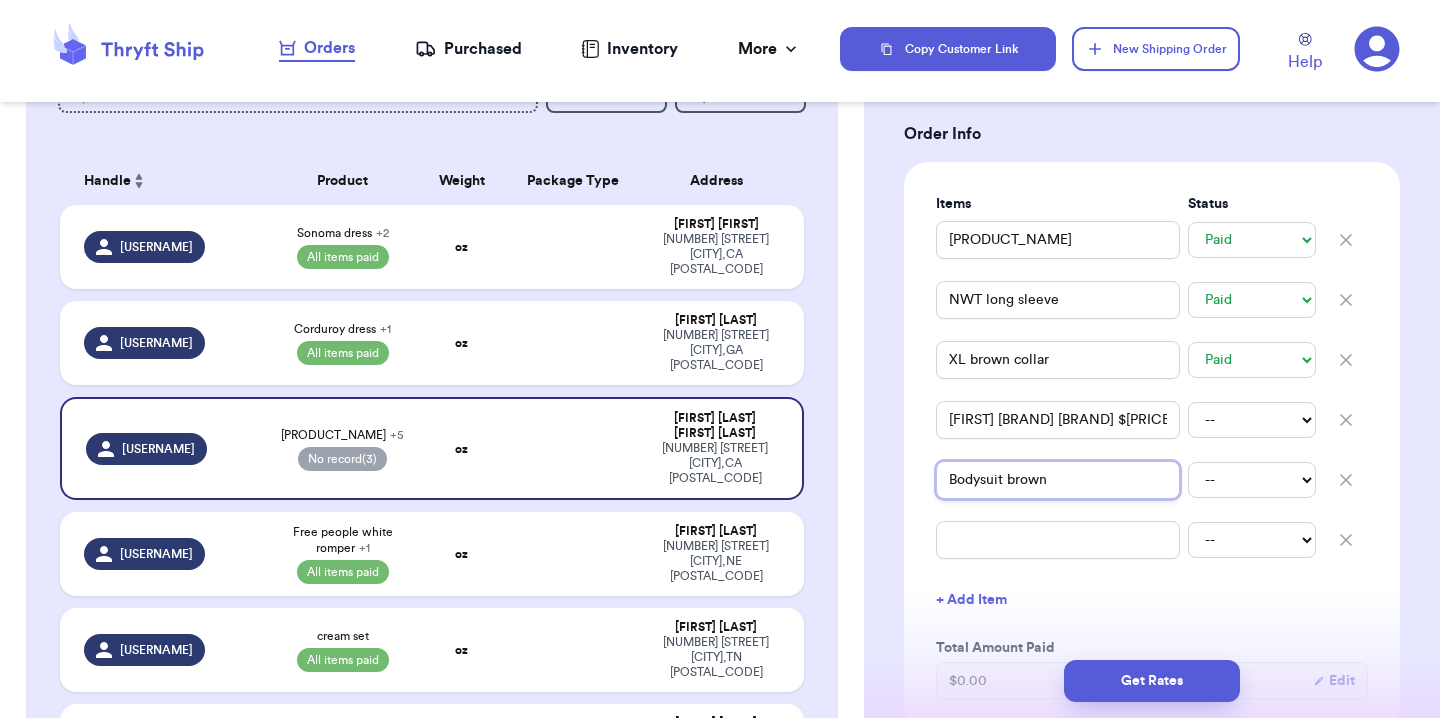 type 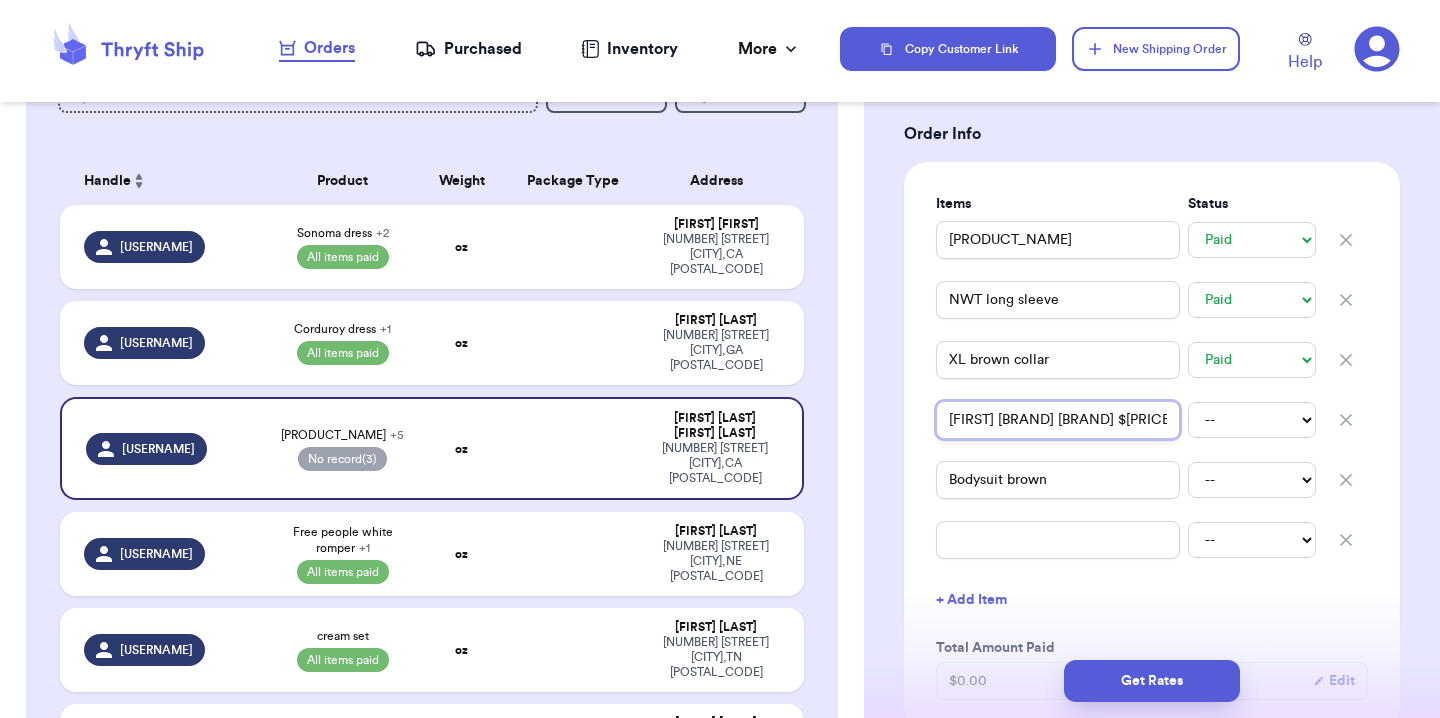 click on "[FIRST] [BRAND] [BRAND] $[PRICE]" at bounding box center (1058, 420) 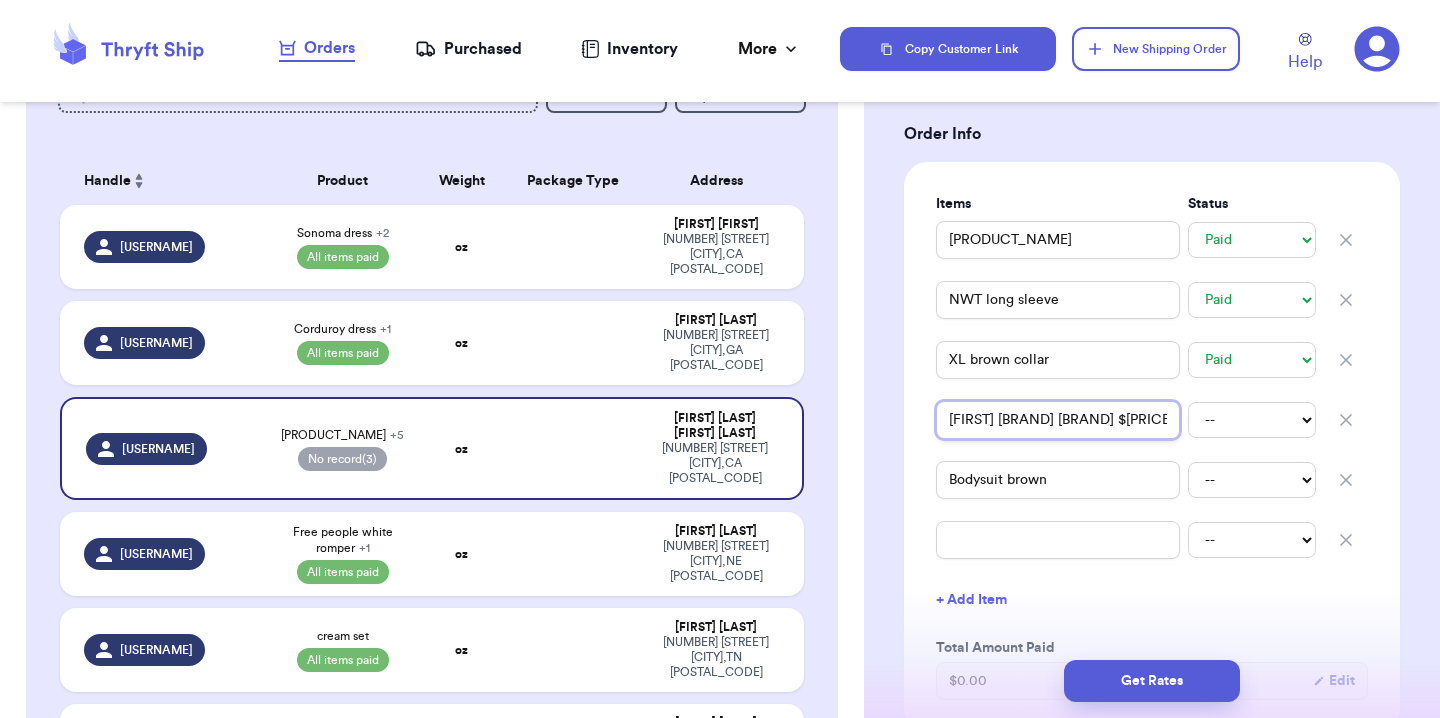 type 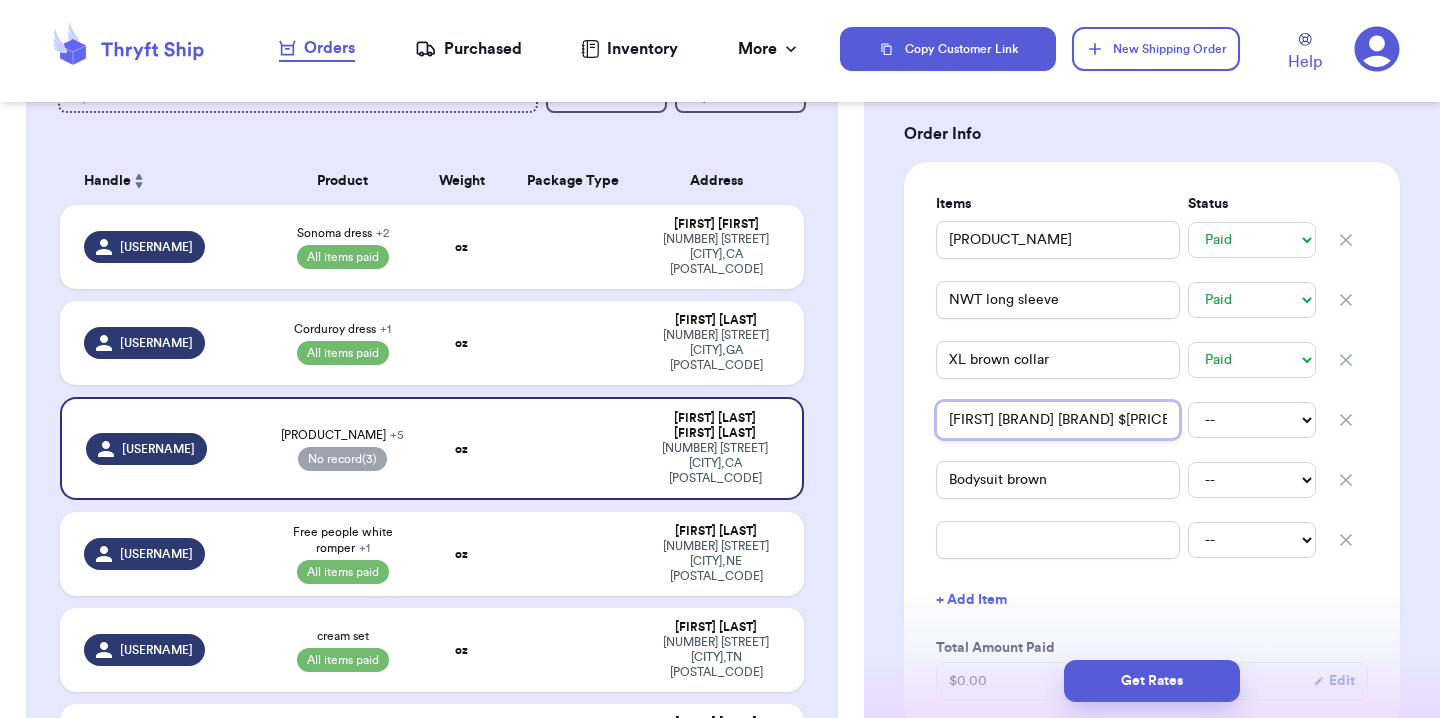 type on "[FIRST] [BRAND] [BRAND] $[PRICE]" 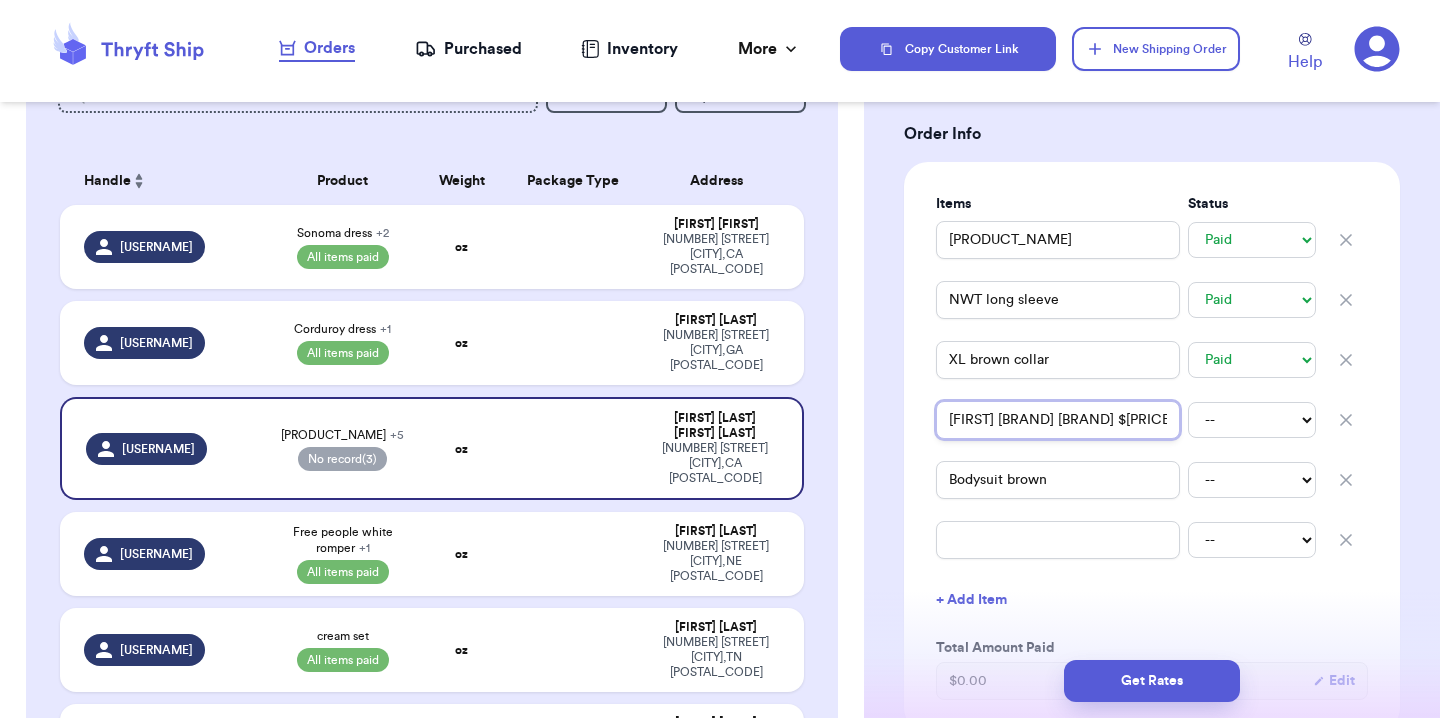 type 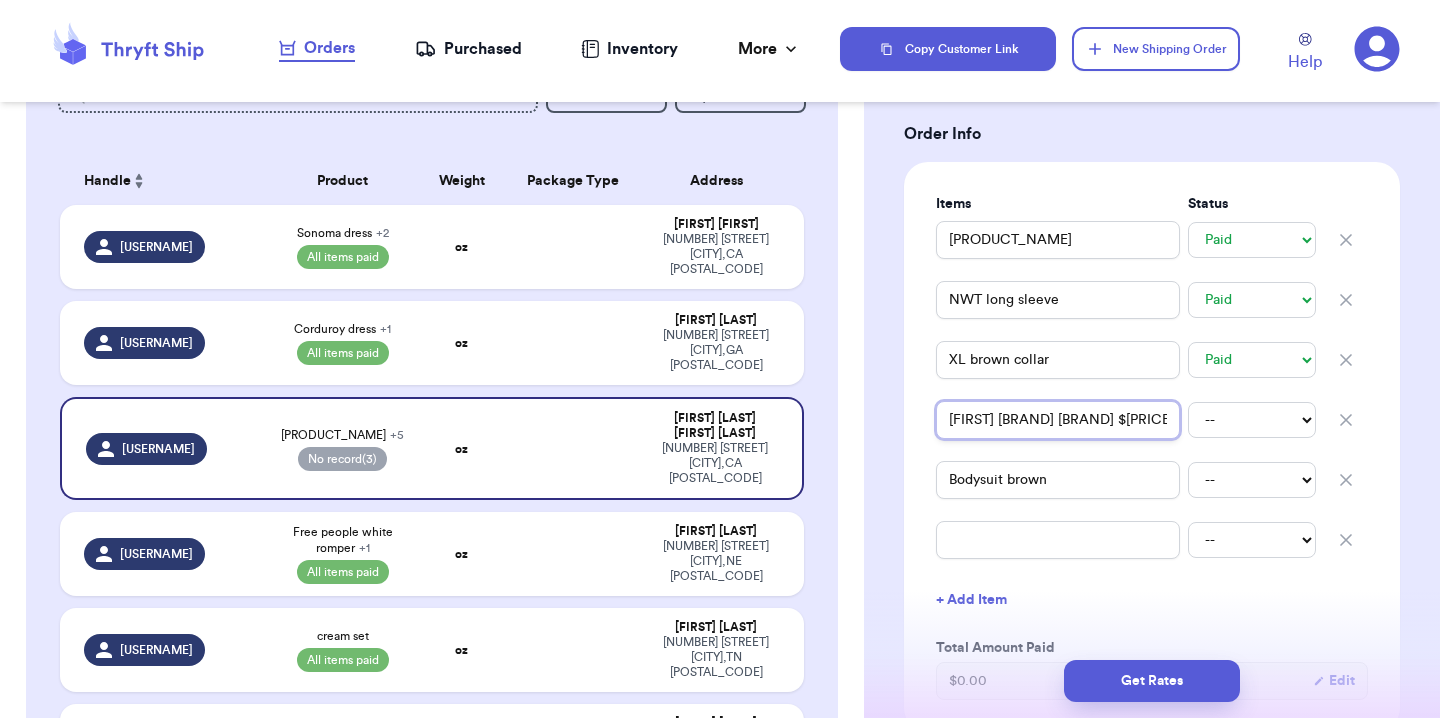 type on "[FIRST] [BRAND] [BRAND] $[PRICE]" 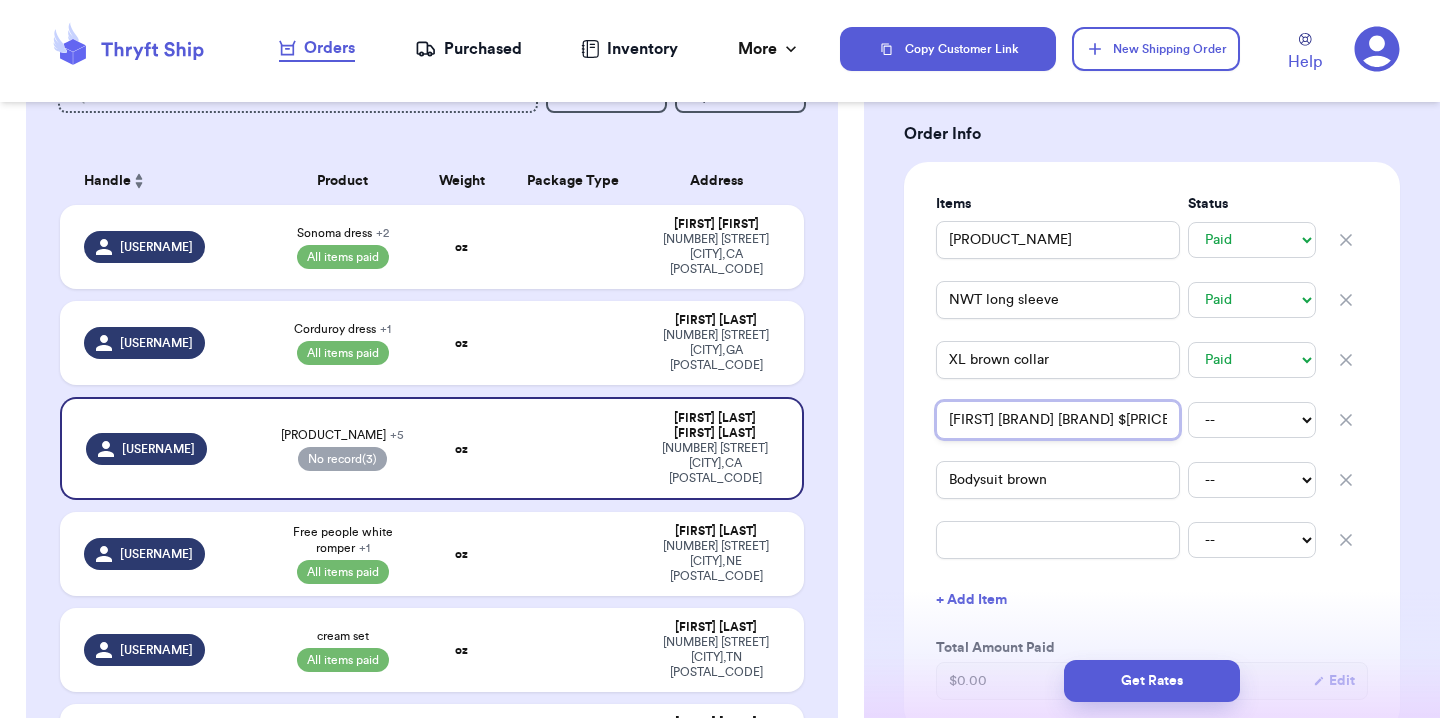 type 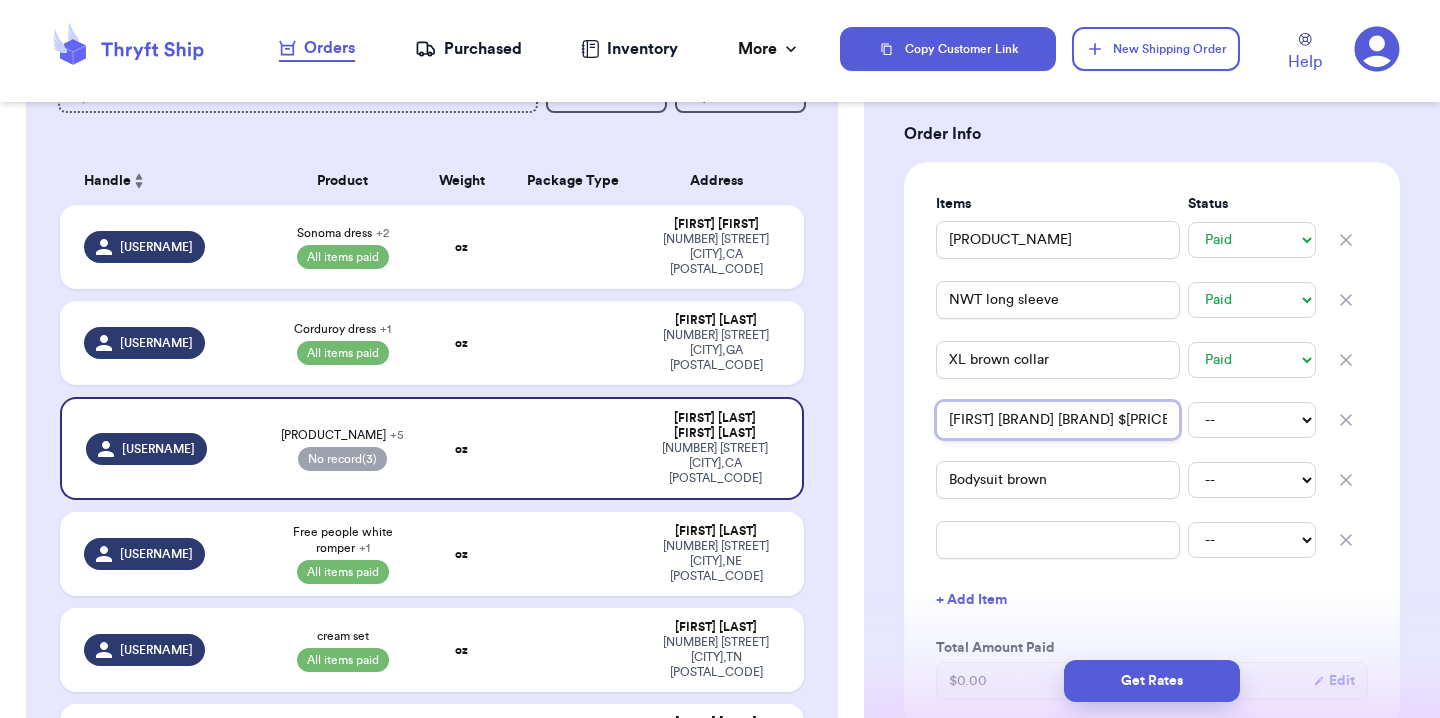 type on "[FIRST] [BRAND] [BRAND]" 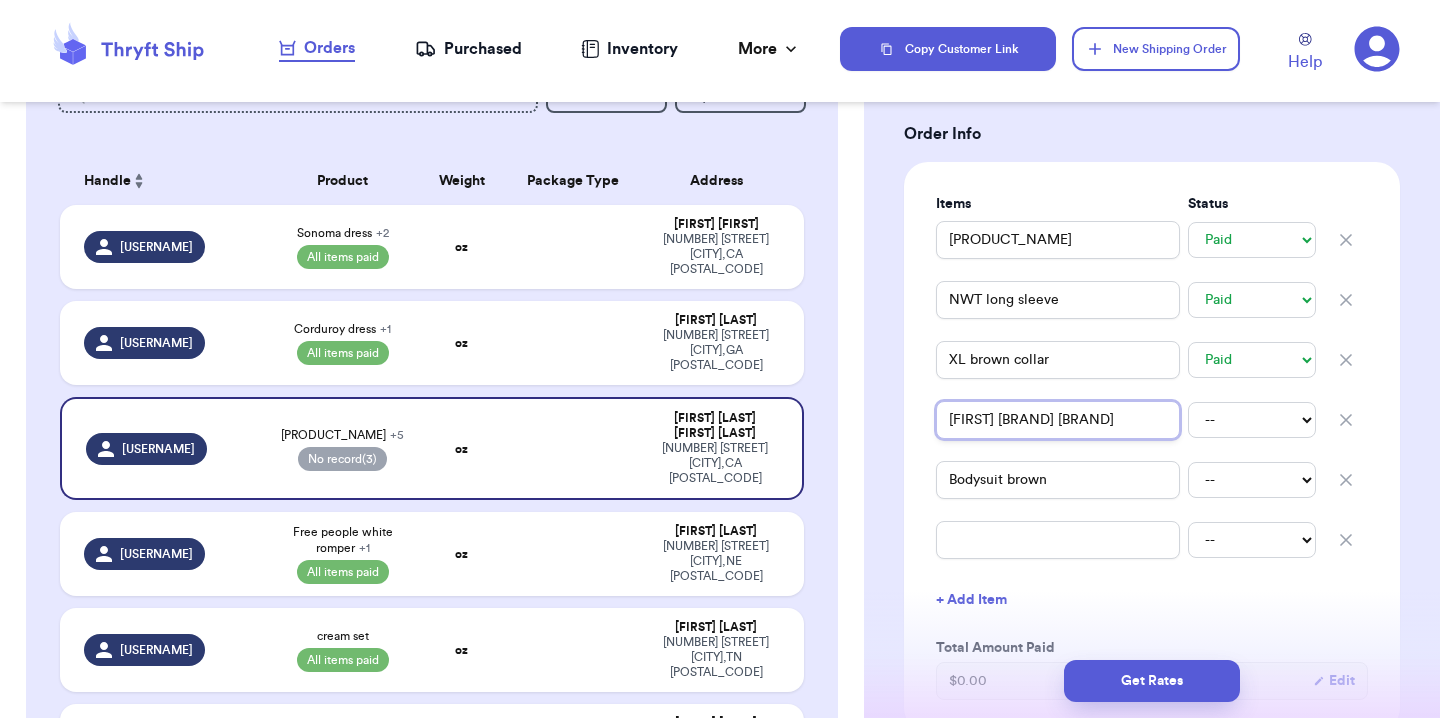 drag, startPoint x: 1145, startPoint y: 399, endPoint x: 1031, endPoint y: 402, distance: 114.03947 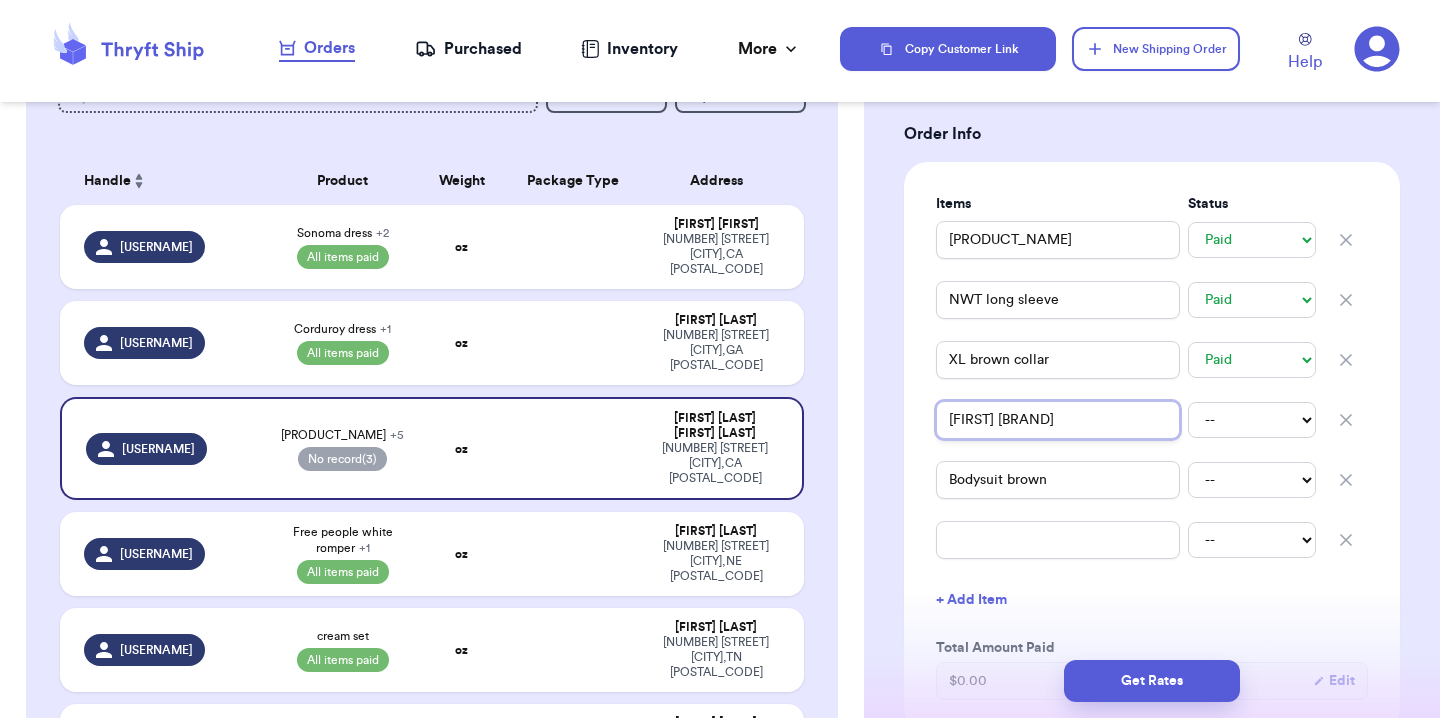 type 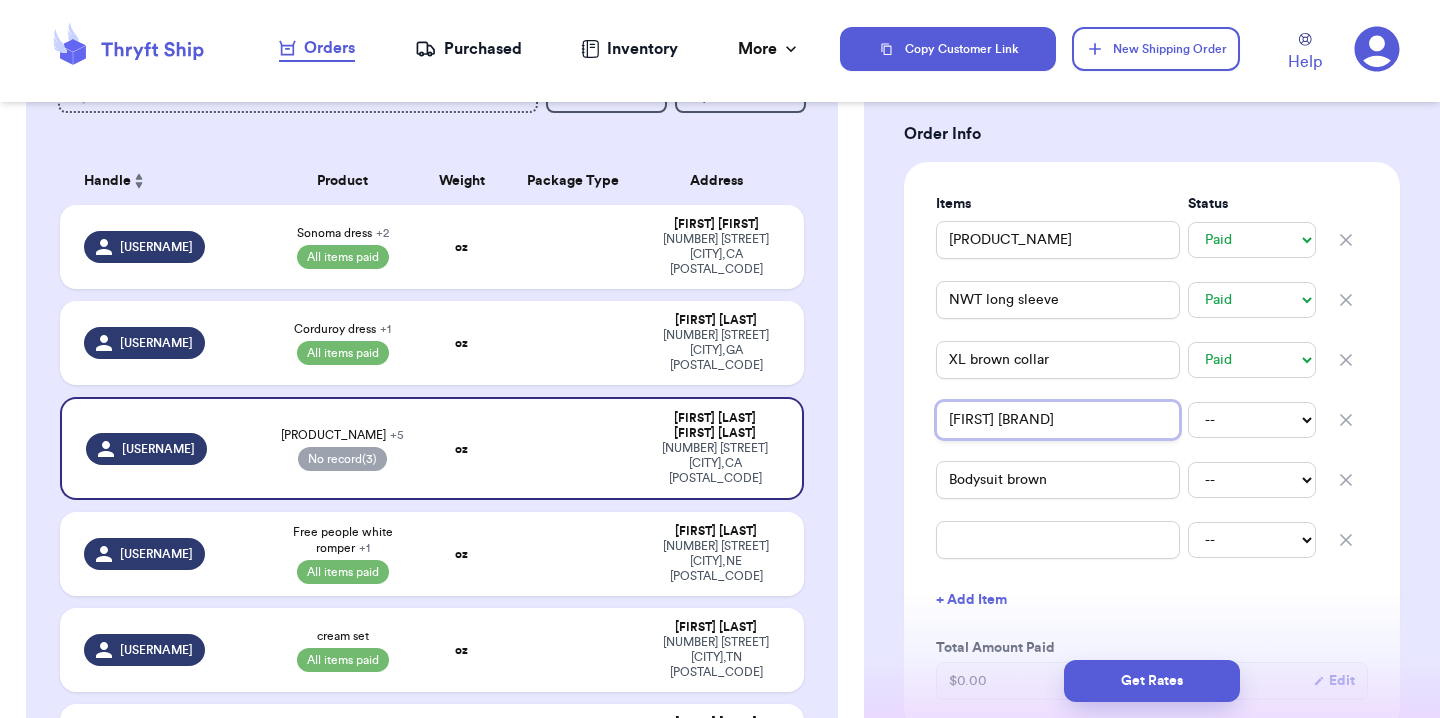 type on "[FIRST] [BRAND]" 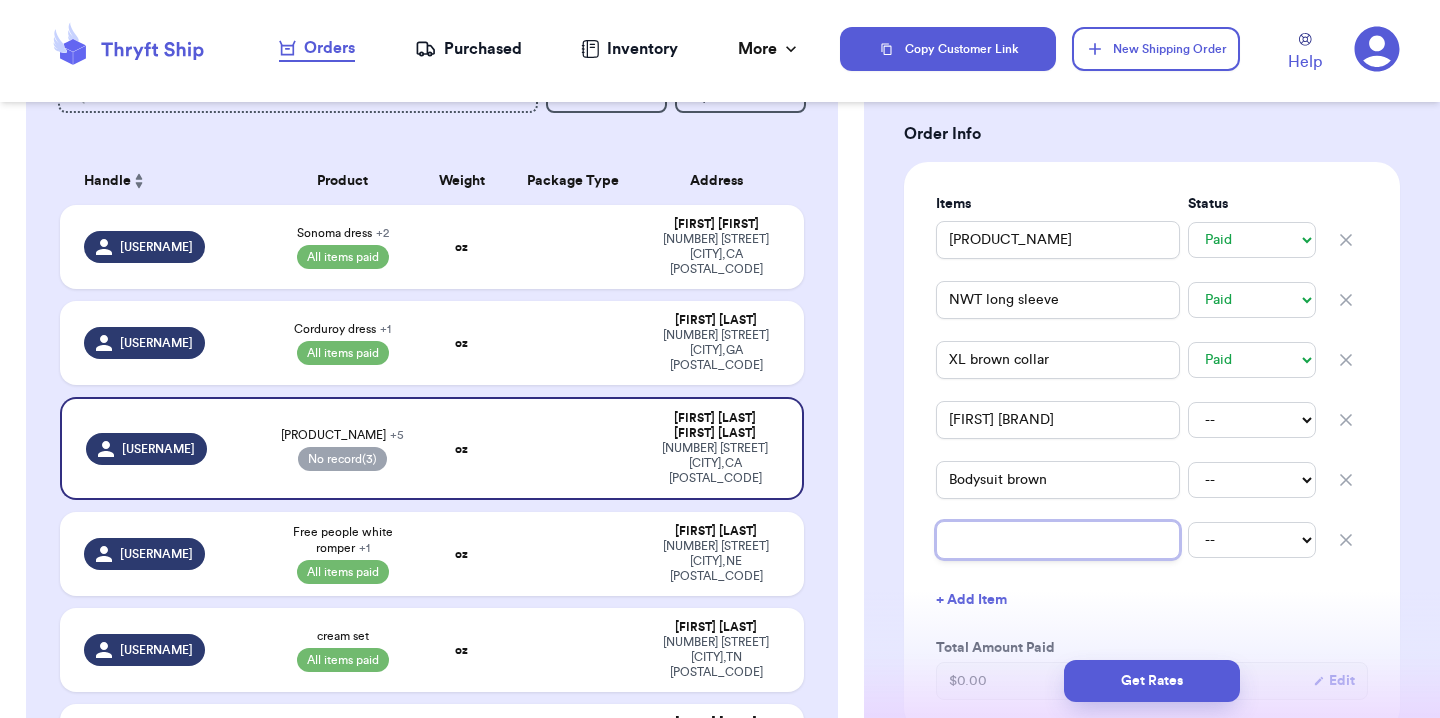 click at bounding box center (1058, 540) 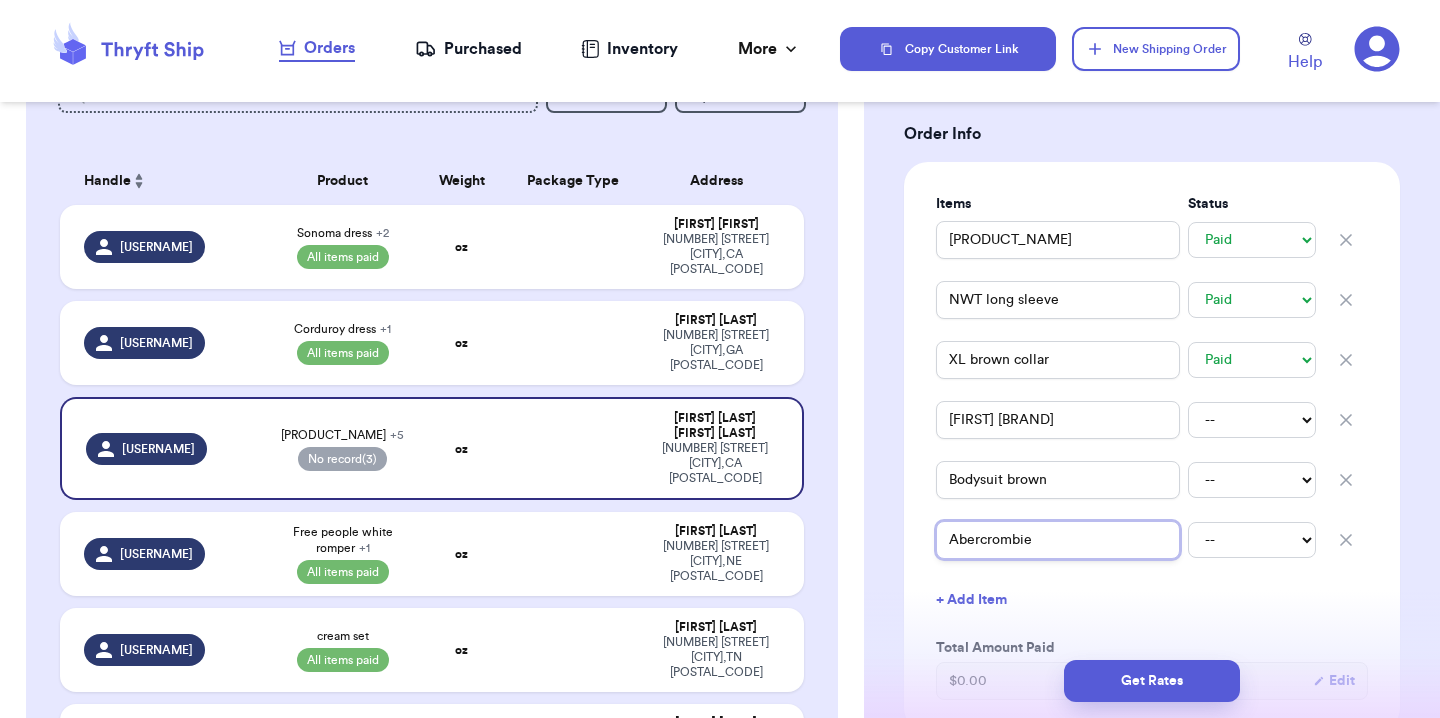 type 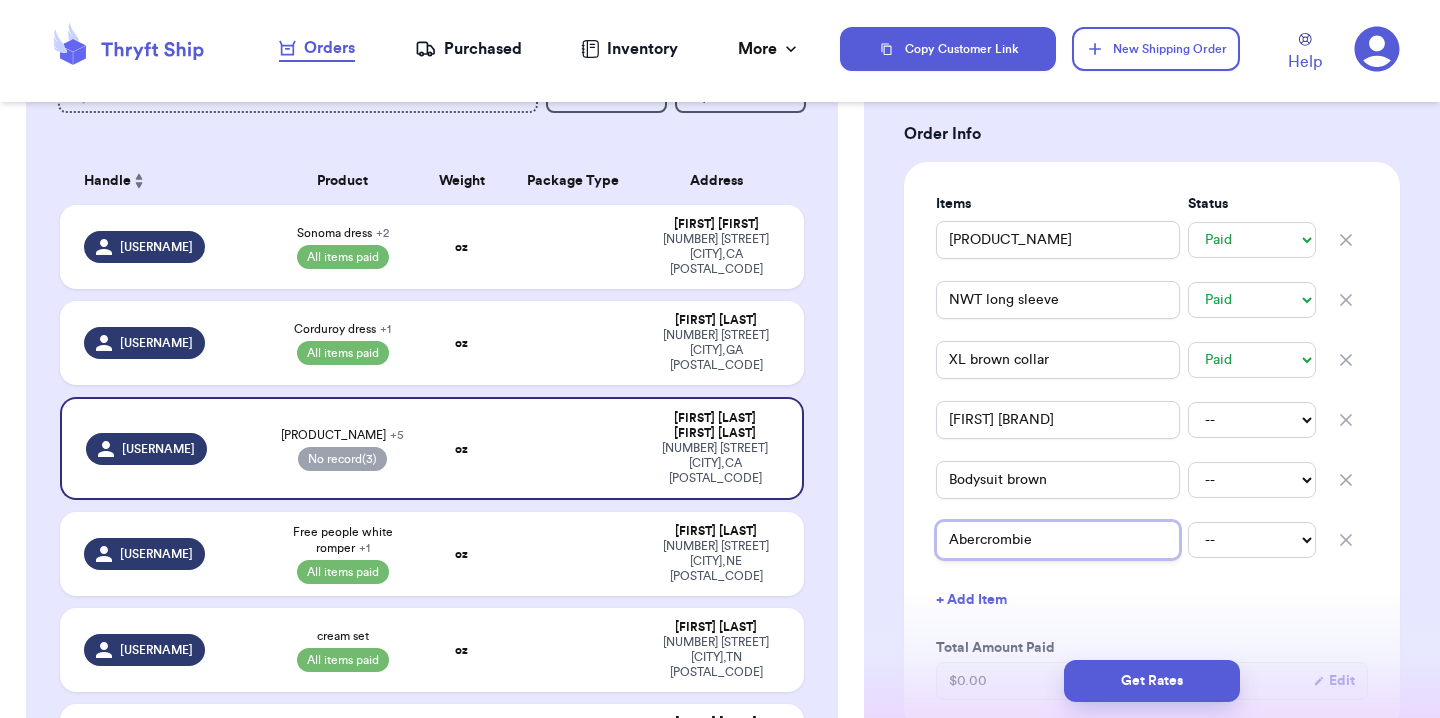 type on "Abercrombie" 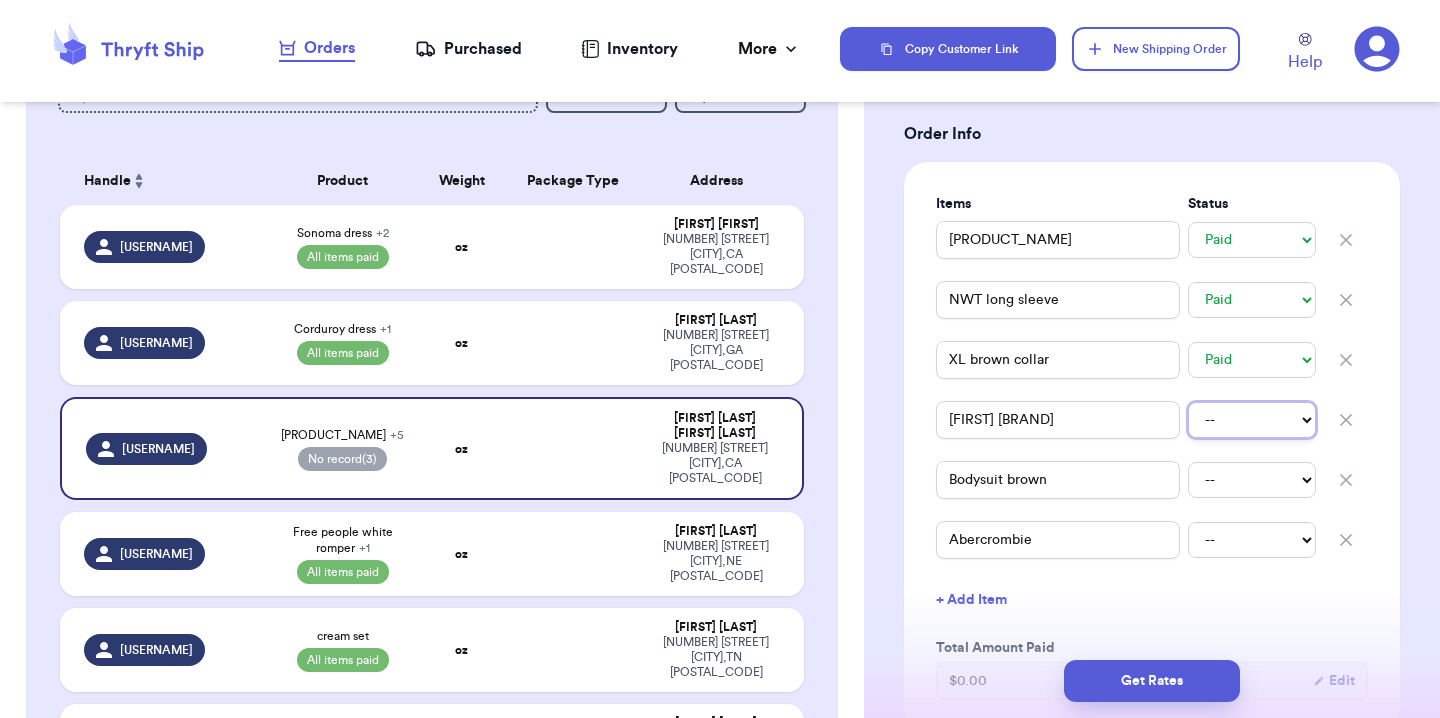 click on "-- Paid Owes" at bounding box center (1252, 420) 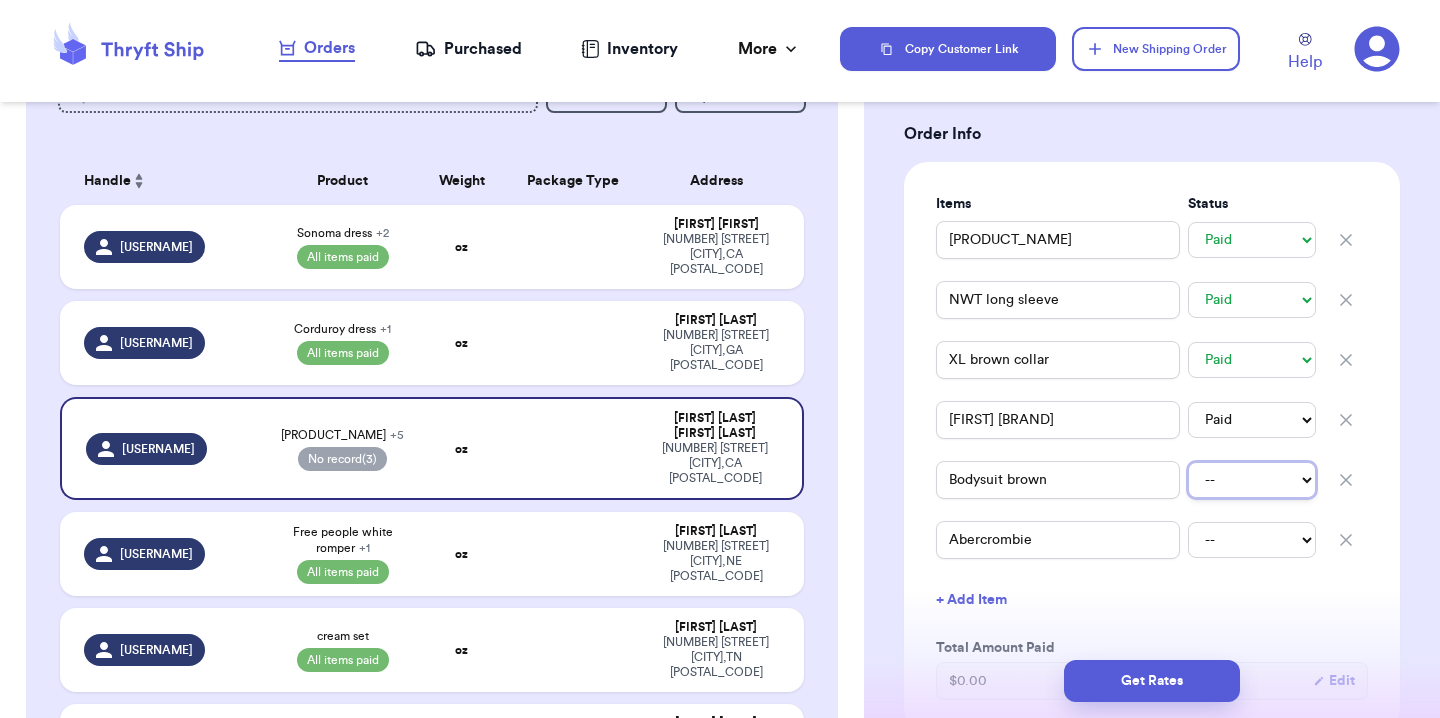 click on "-- Paid Owes" at bounding box center (1252, 480) 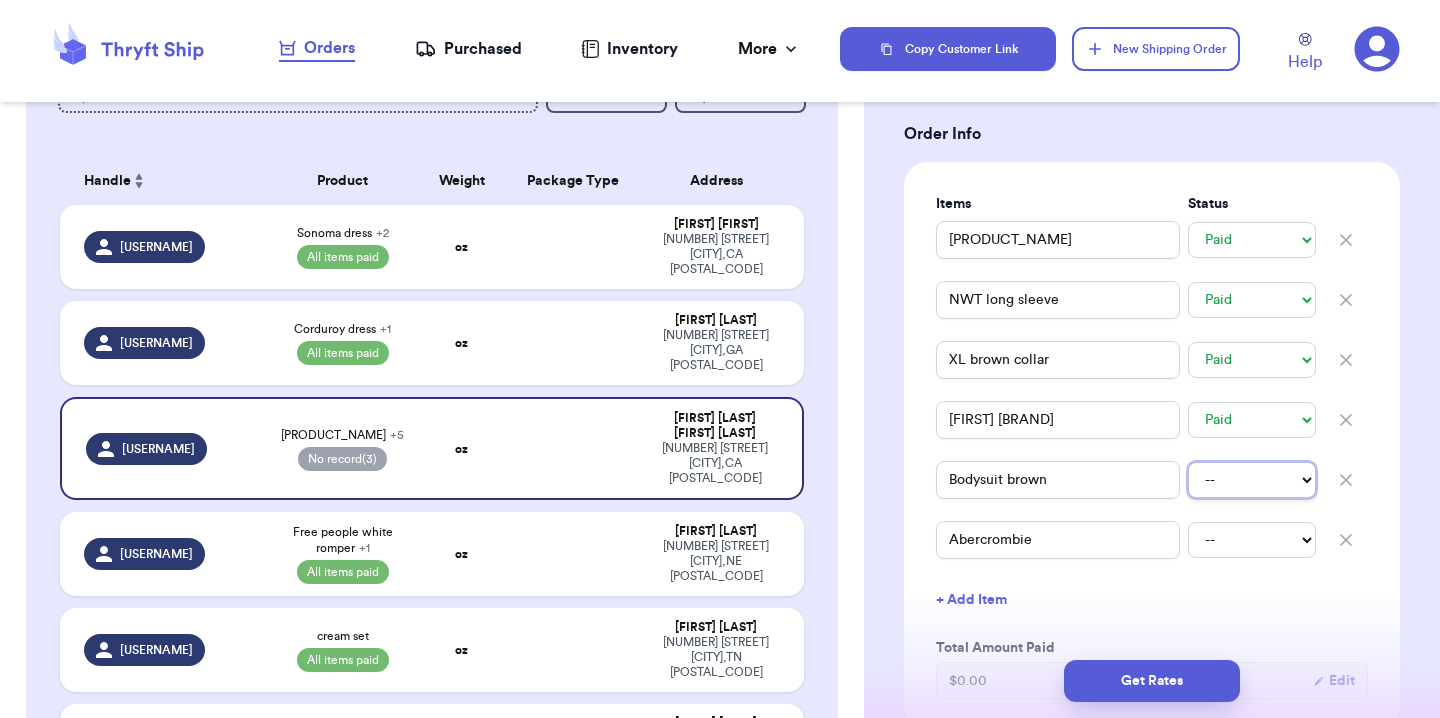 type 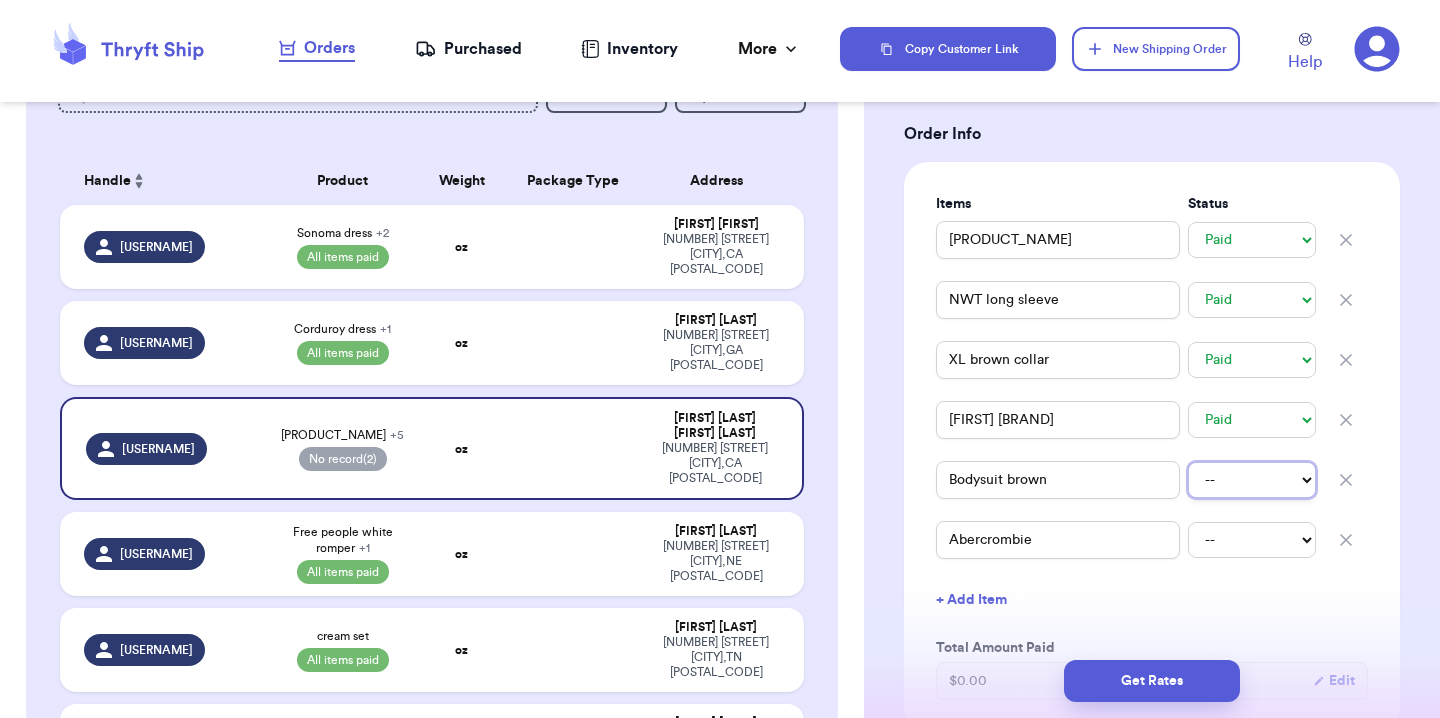 select on "paid" 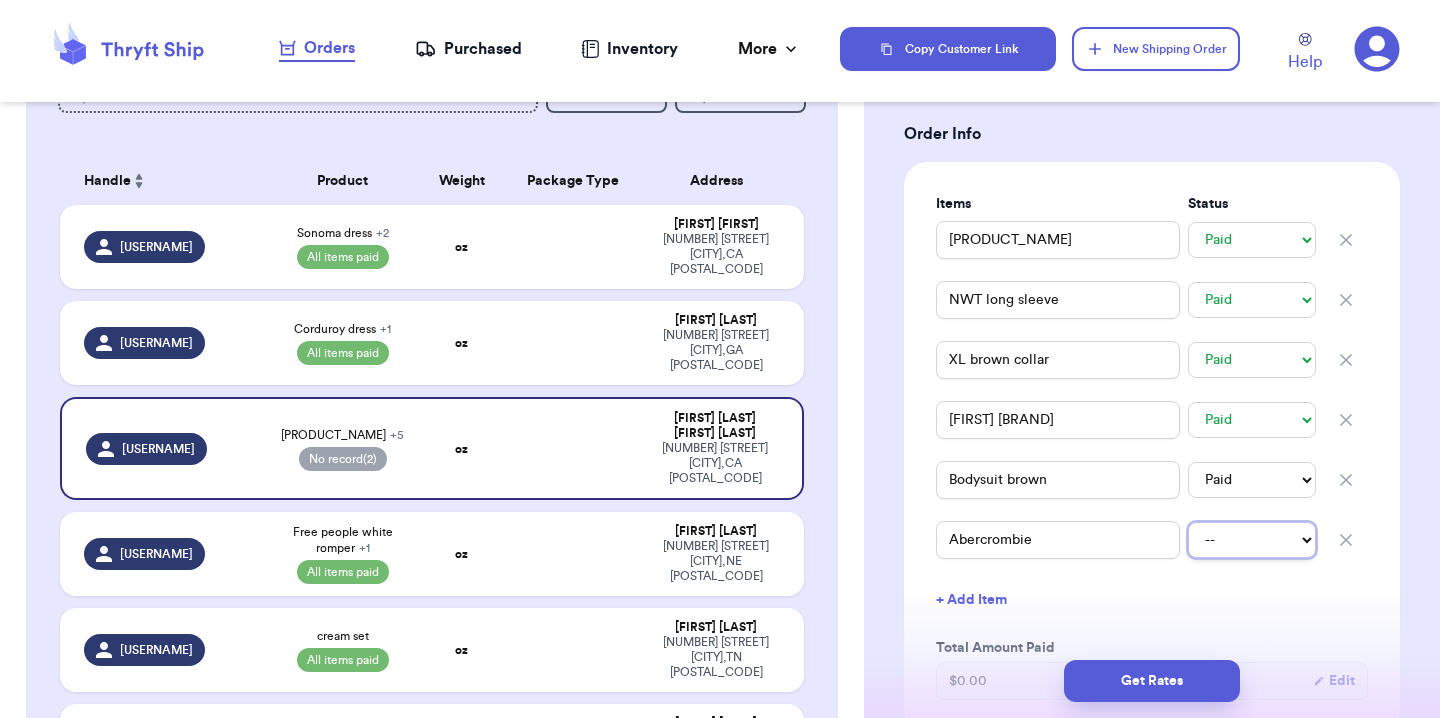 click on "-- Paid Owes" at bounding box center [1252, 540] 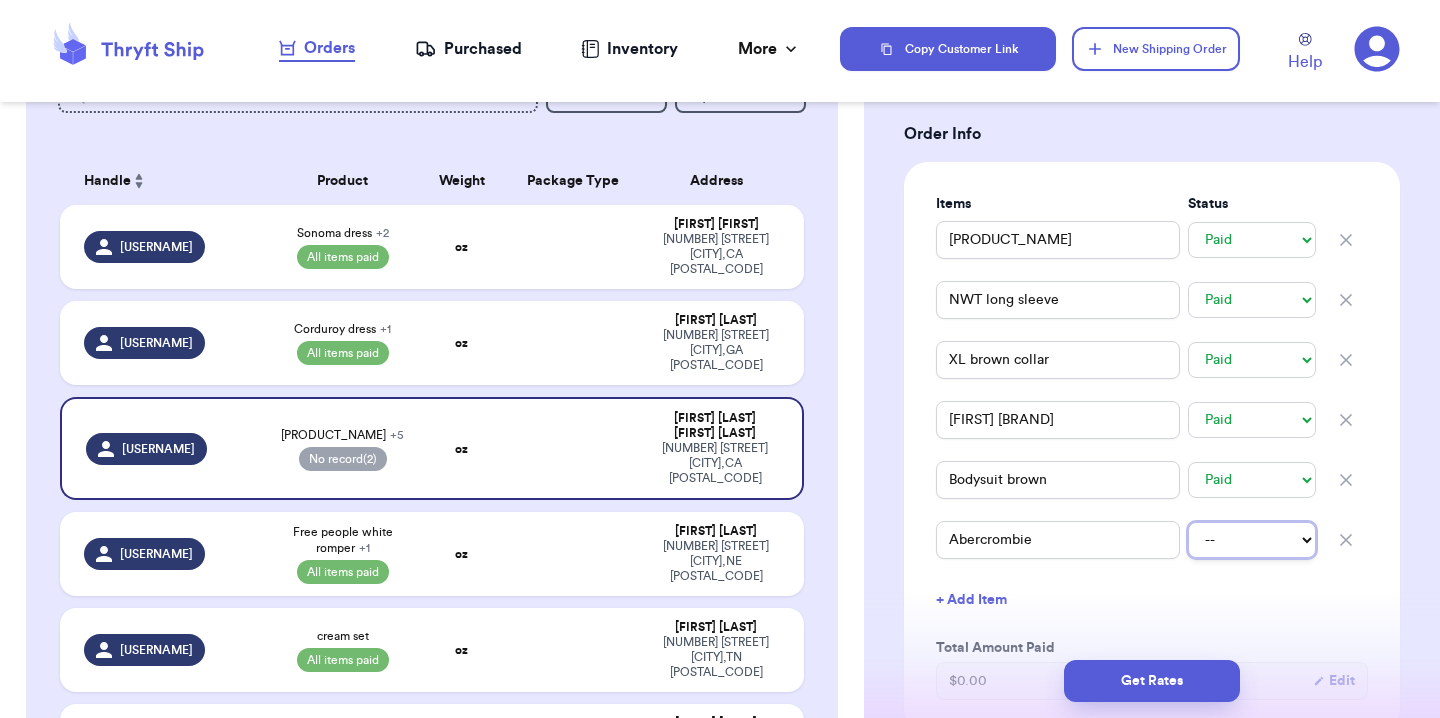 type 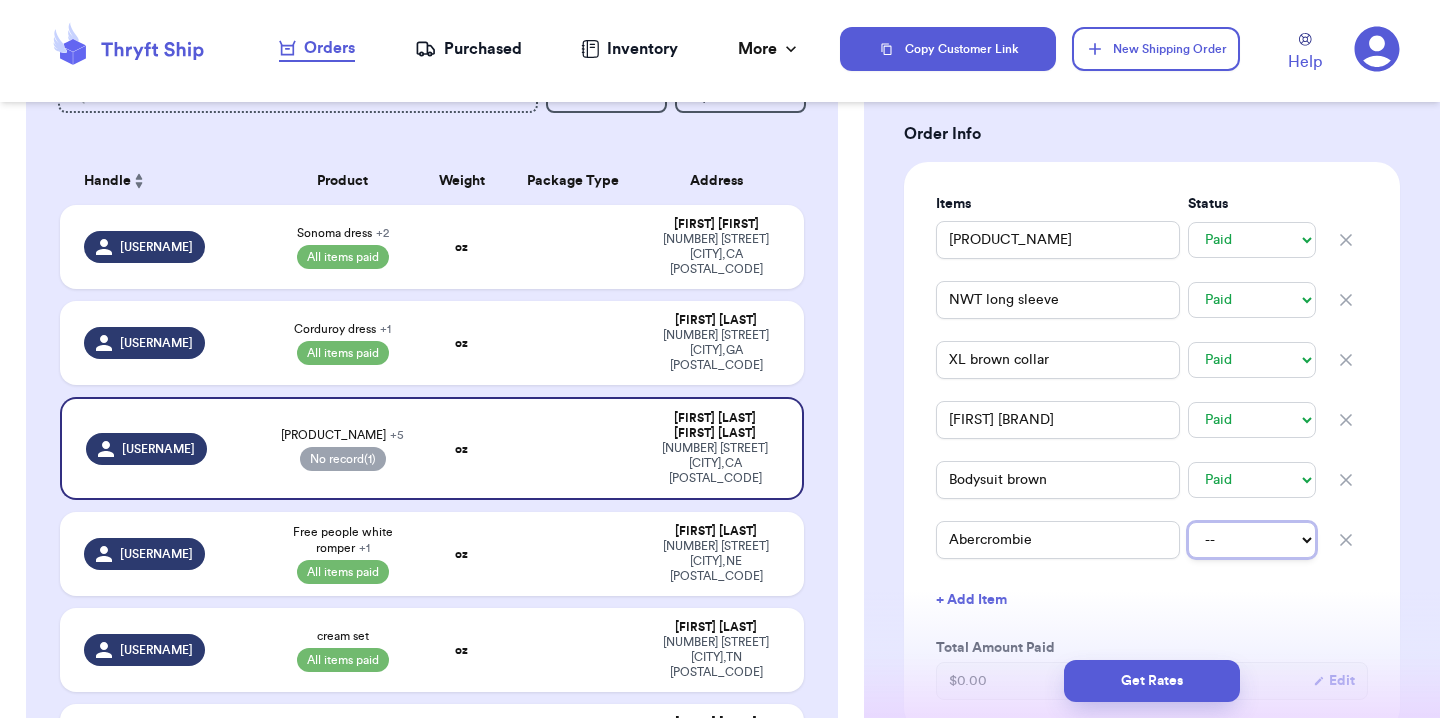 select on "paid" 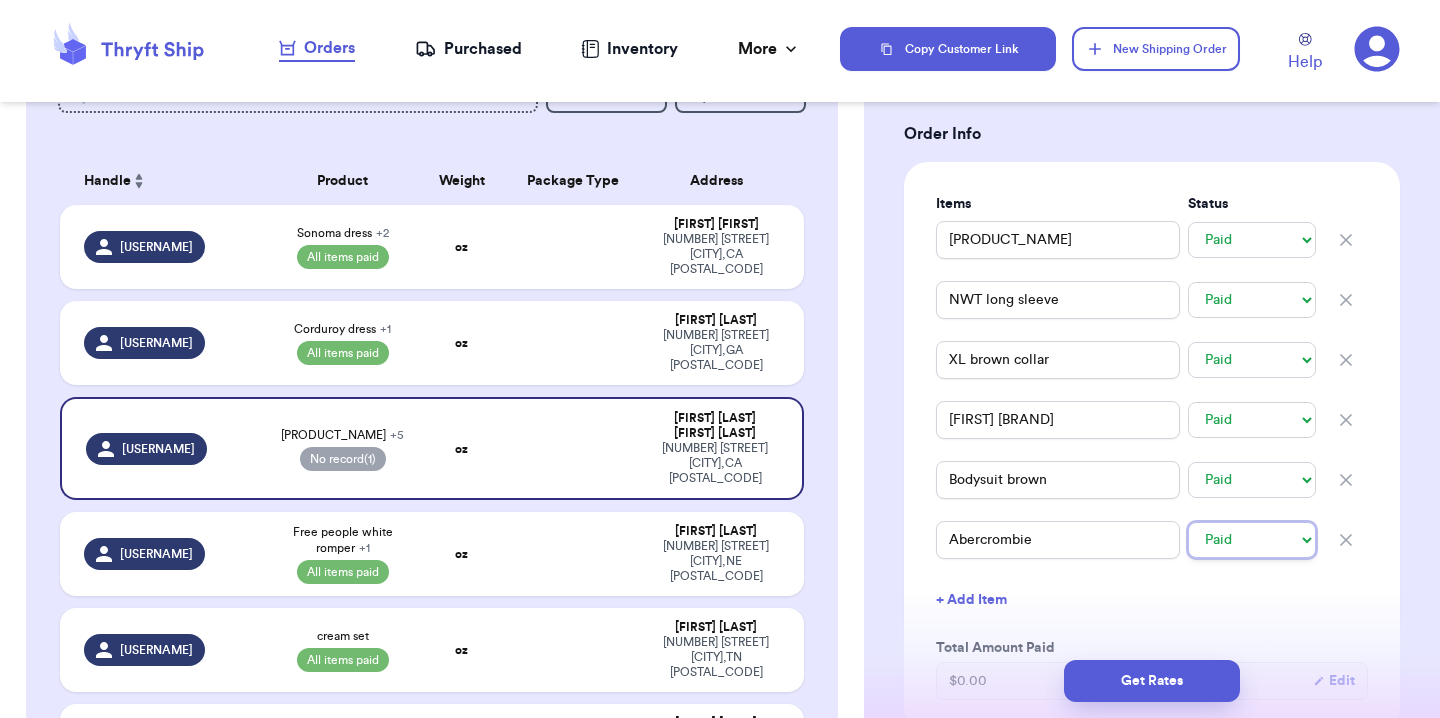 type 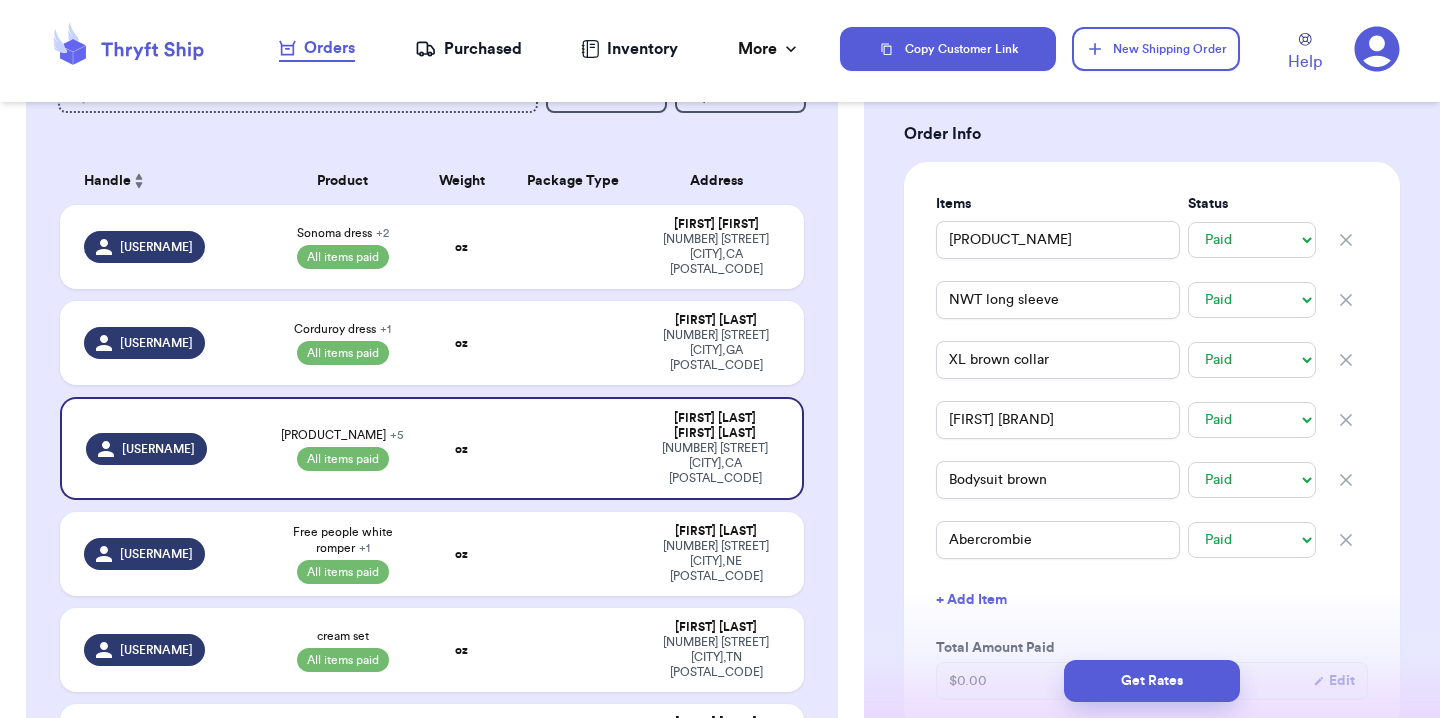 click on "Handle Product Weight Package Type Address [USERNAME] [FIRST] [LAST] [NUMBER] [STREET] [CITY], [STATE] [POSTAL_CODE] [USERNAME] [FIRST] [LAST] [NUMBER] [STREET] [CITY], [STATE] [POSTAL_CODE] [USERNAME] [FIRST] [LAST] [NUMBER] [STREET] [CITY], [STATE] [POSTAL_CODE] [EMAIL] [FIRST] [LAST] [NUMBER] [STREET] [CITY], [STATE] [POSTAL_CODE] [USERNAME] [FIRST] [LAST] [NUMBER] [STREET] [CITY], [STATE] [POSTAL_CODE] [USERNAME] [FIRST] [LAST] [NUMBER] [STREET] [CITY], [STATE] [POSTAL_CODE] [USERNAME] [FIRST] [LAST] [NUMBER] [STREET] [CITY], [STATE] [POSTAL_CODE] [USERNAME] [FIRST] [LAST] [NUMBER] [STREET] [CITY], [STATE] [POSTAL_CODE] [USERNAME] [FIRST] [LAST] [NUMBER] [STREET] [CITY], [STATE] [POSTAL_CODE]" at bounding box center (432, 558) 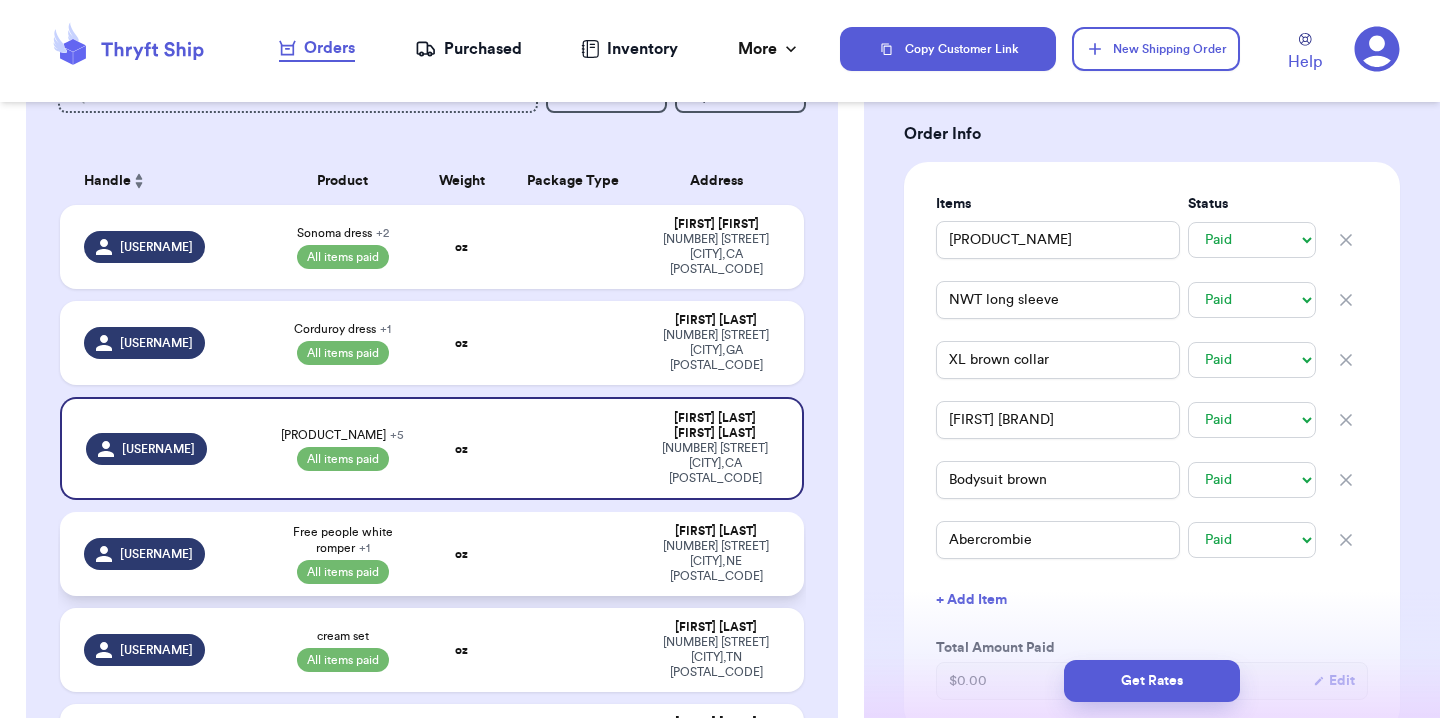 click on "[USERNAME]" at bounding box center [164, 554] 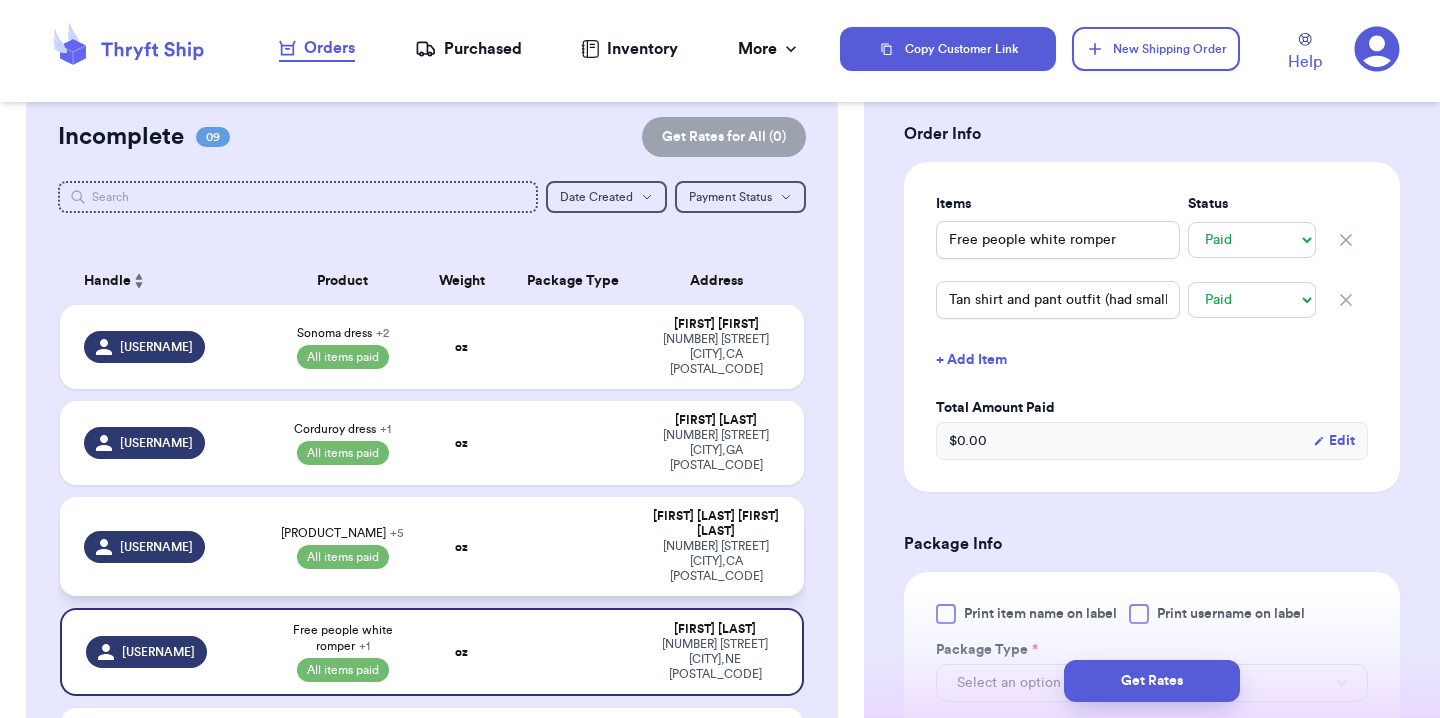 scroll, scrollTop: 0, scrollLeft: 0, axis: both 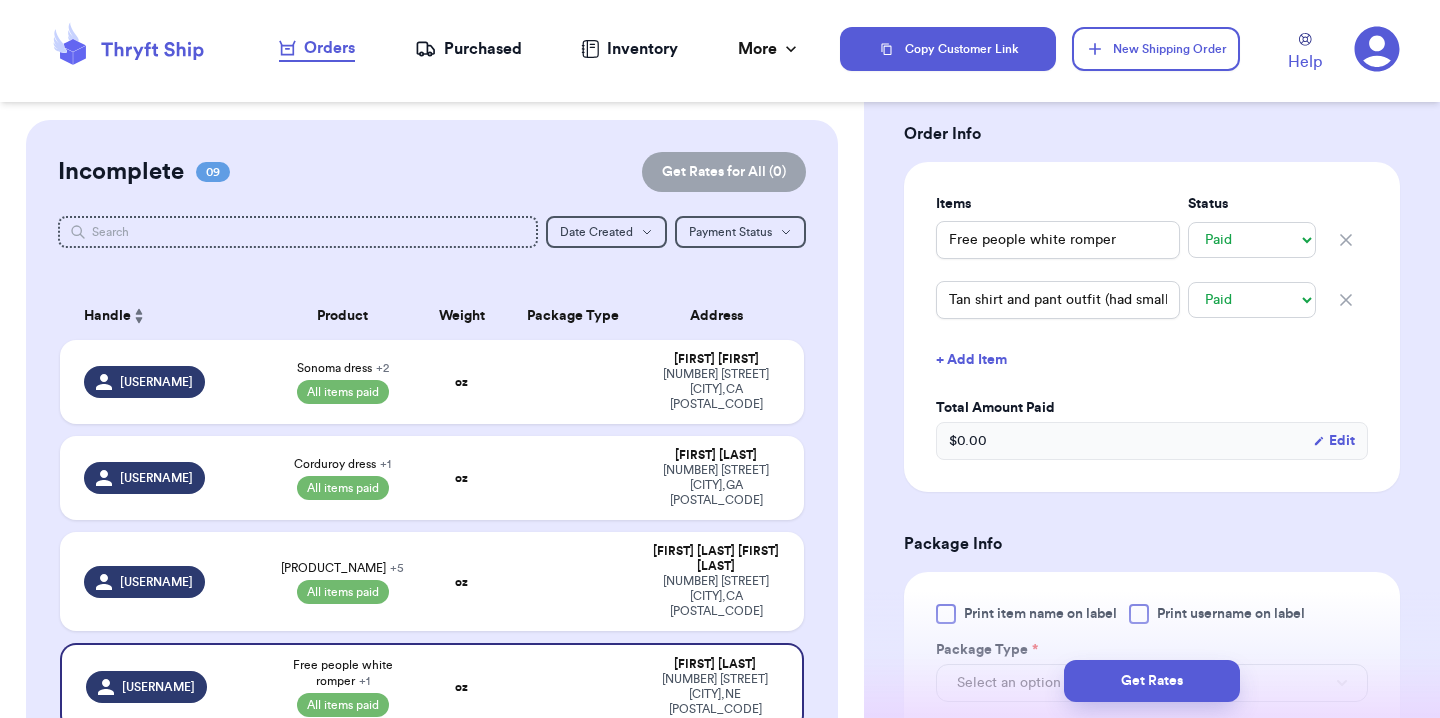 click on "Handle Product Weight Package Type Address [USERNAME] [FIRST] [LAST] [NUMBER] [STREET] [CITY], [STATE] [POSTAL_CODE] [USERNAME] [FIRST] [LAST] [NUMBER] [STREET] [CITY], [STATE] [POSTAL_CODE] [USERNAME] [FIRST] [LAST] [NUMBER] [STREET] [CITY], [STATE] [POSTAL_CODE] [EMAIL] [FIRST] [LAST] [NUMBER] [STREET] [CITY], [STATE] [POSTAL_CODE] [USERNAME] [FIRST] [LAST] [NUMBER] [STREET] [CITY], [STATE] [POSTAL_CODE] [USERNAME] [FIRST] [LAST] [NUMBER] [STREET] [CITY], [STATE] [POSTAL_CODE] [USERNAME] [FIRST] [LAST] [NUMBER] [STREET] [CITY], [STATE] [POSTAL_CODE] [USERNAME] [FIRST] [LAST] [NUMBER] [STREET] [CITY], [STATE] [POSTAL_CODE] [USERNAME] [FIRST] [LAST] [NUMBER] [STREET] [CITY], [STATE] [POSTAL_CODE]" at bounding box center (432, 757) 